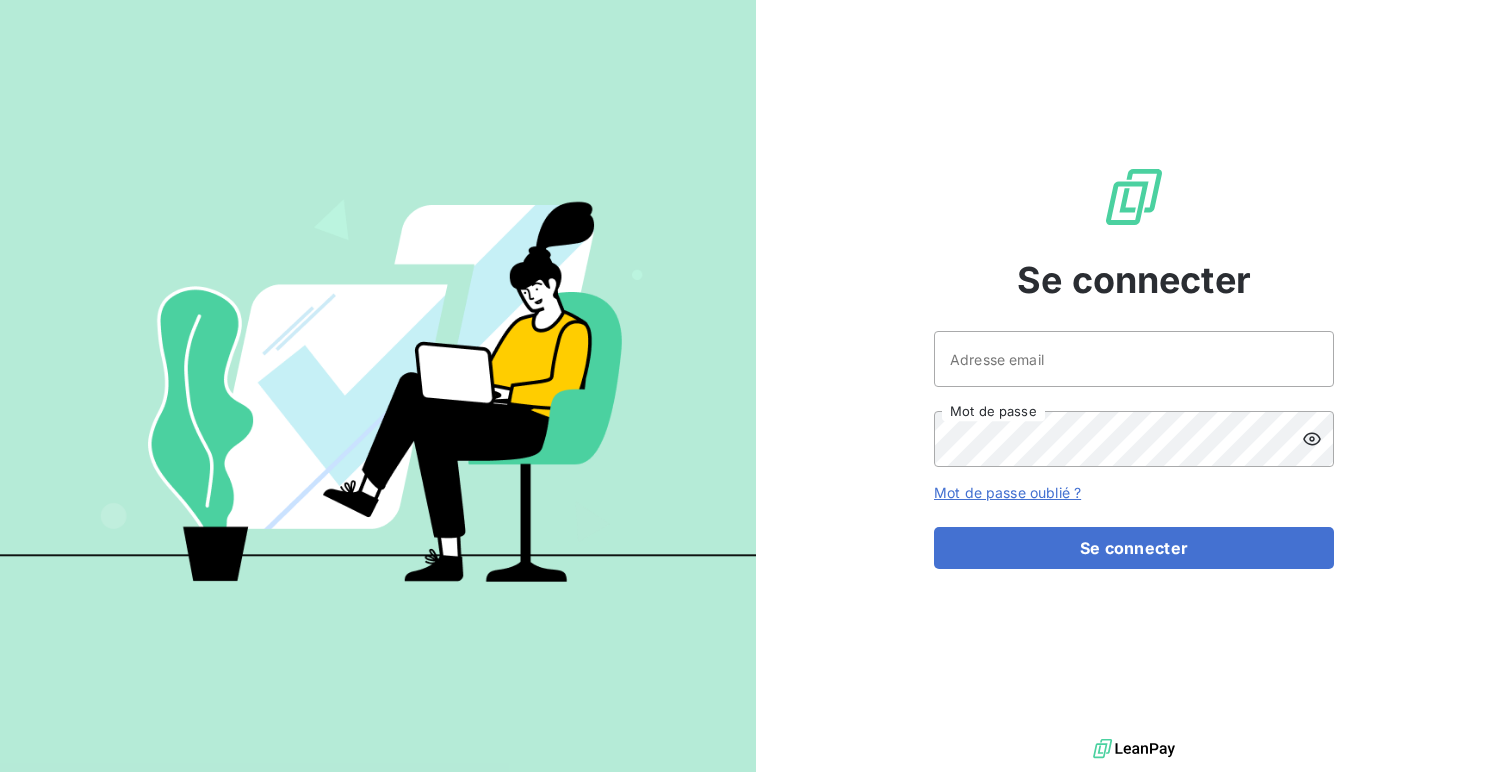 scroll, scrollTop: 0, scrollLeft: 0, axis: both 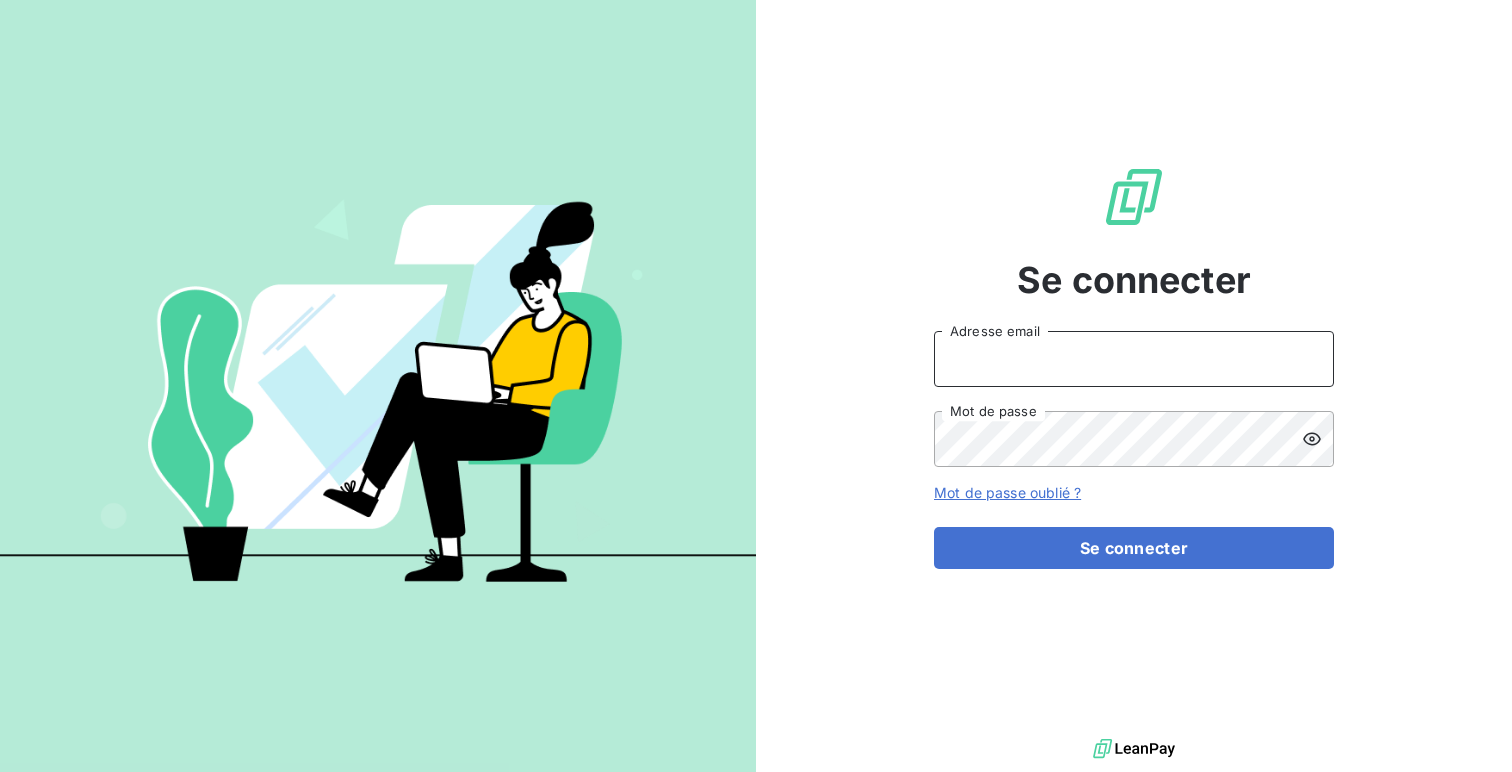 click on "Adresse email" at bounding box center (1134, 359) 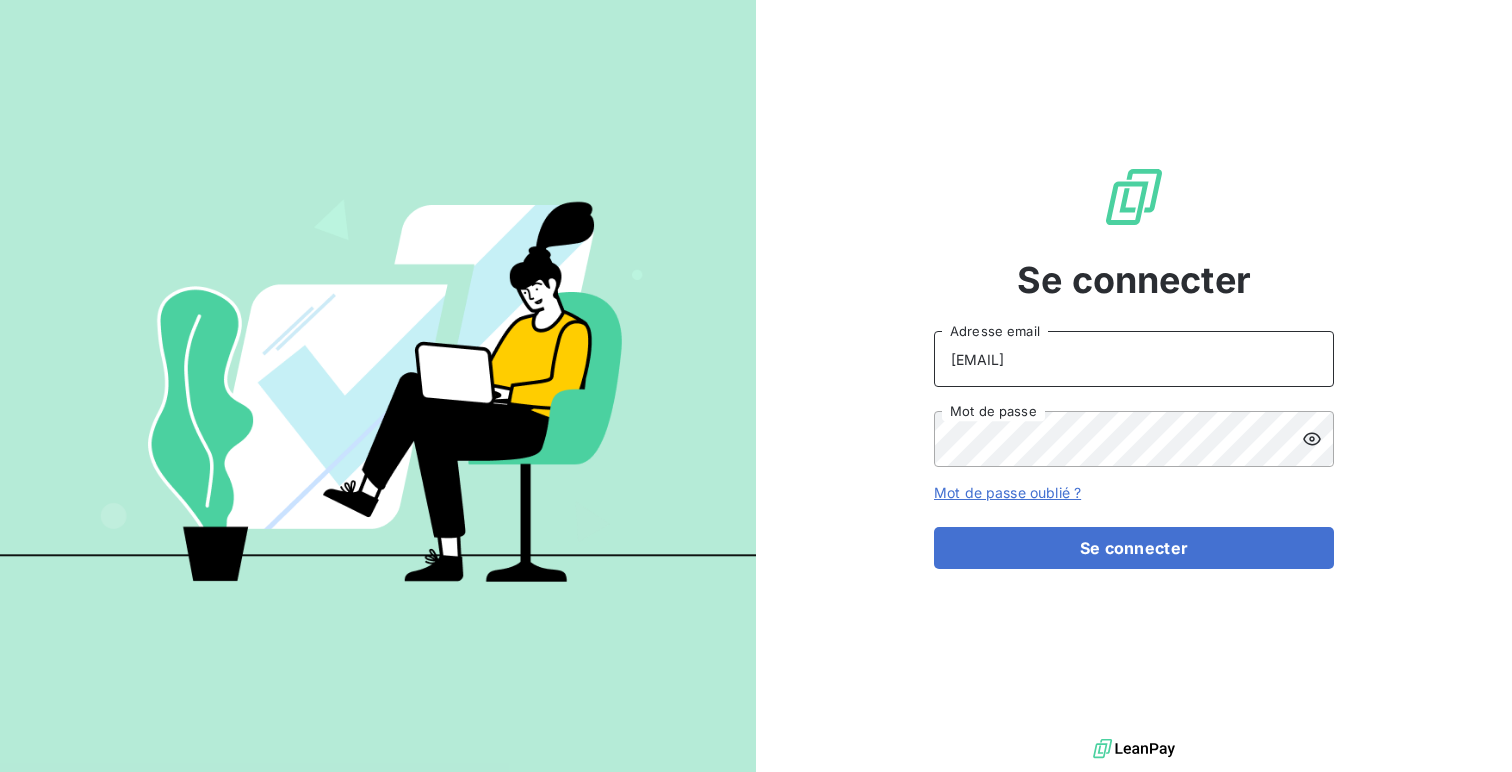 type on "[EMAIL]" 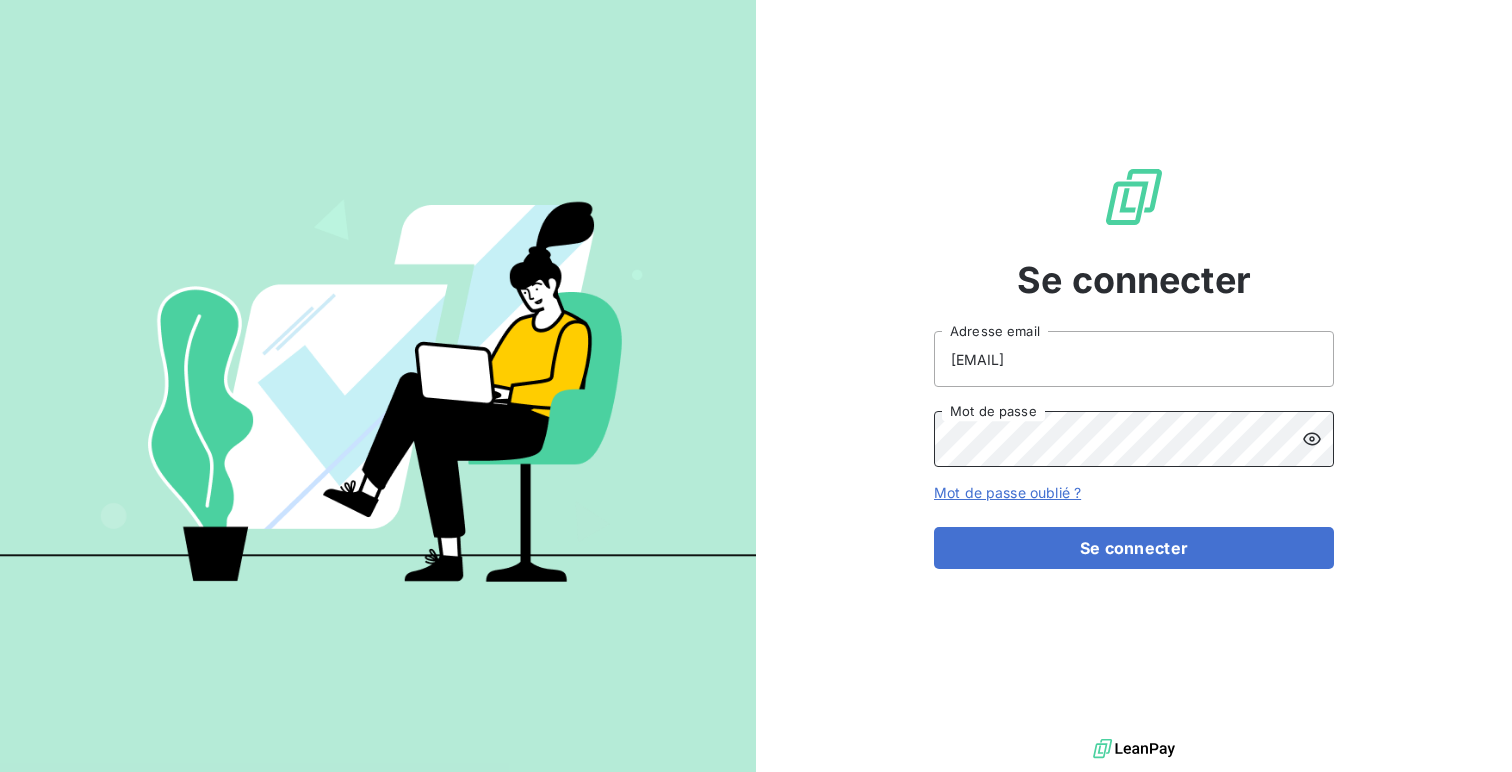 click on "Se connecter" at bounding box center [1134, 548] 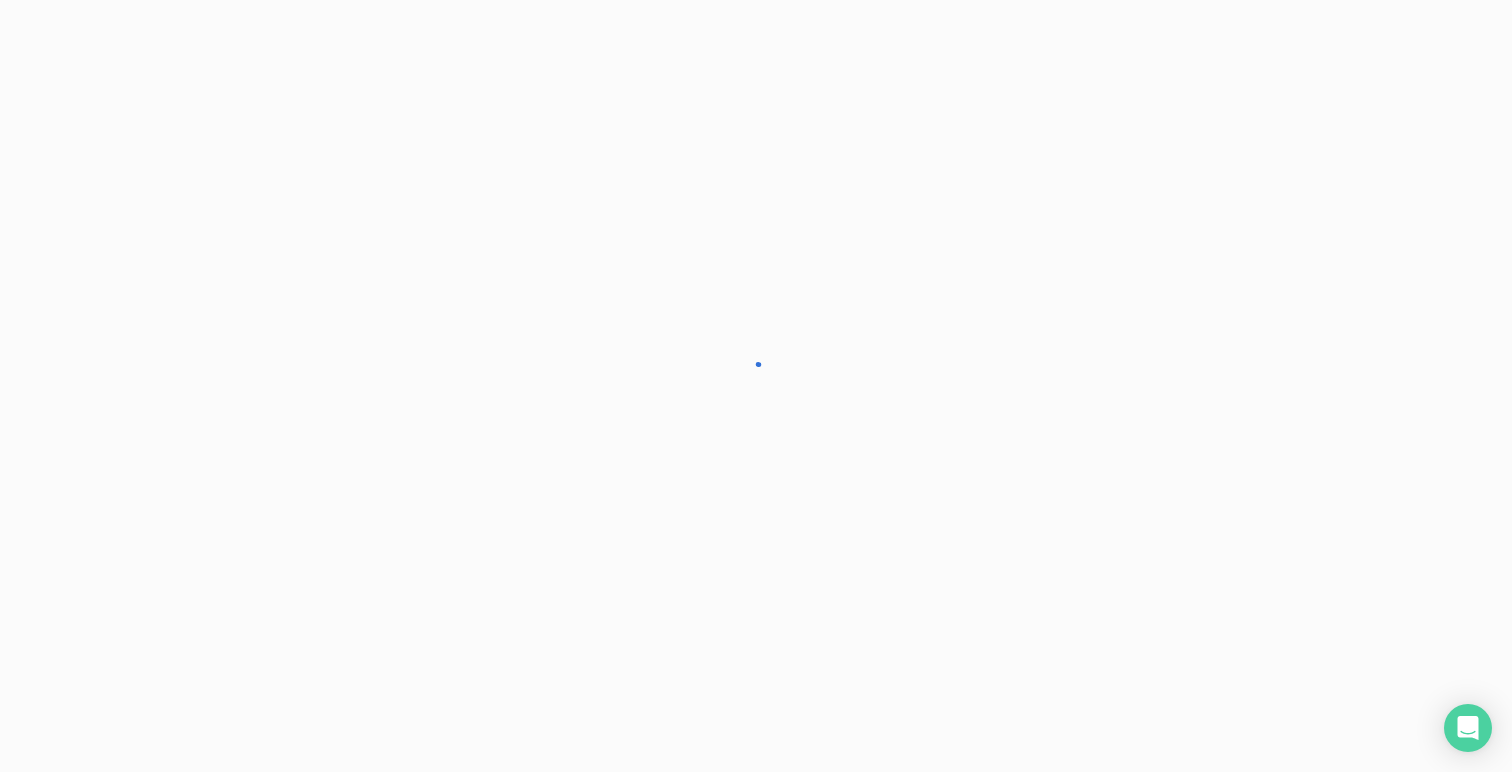 scroll, scrollTop: 0, scrollLeft: 0, axis: both 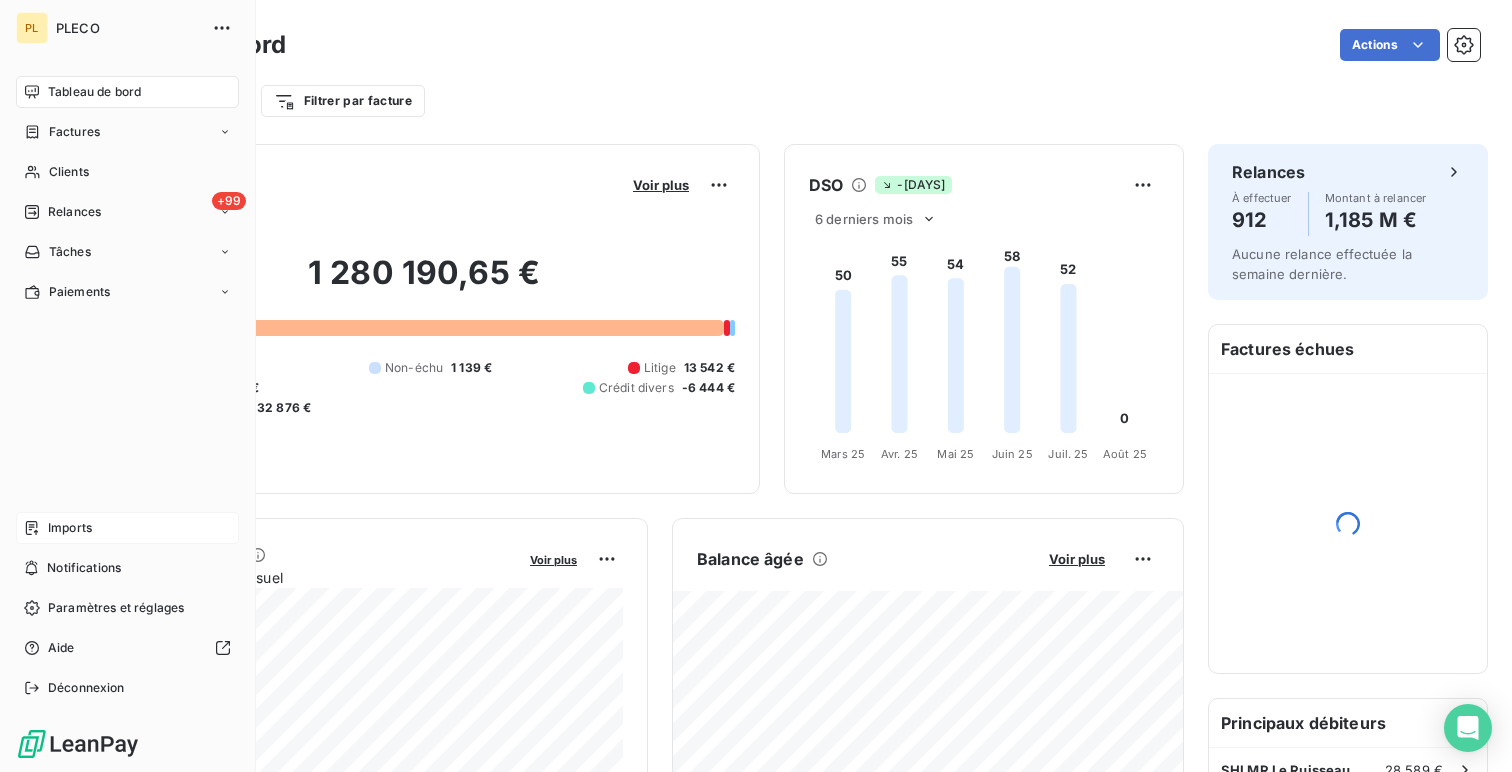click on "Imports" at bounding box center (127, 528) 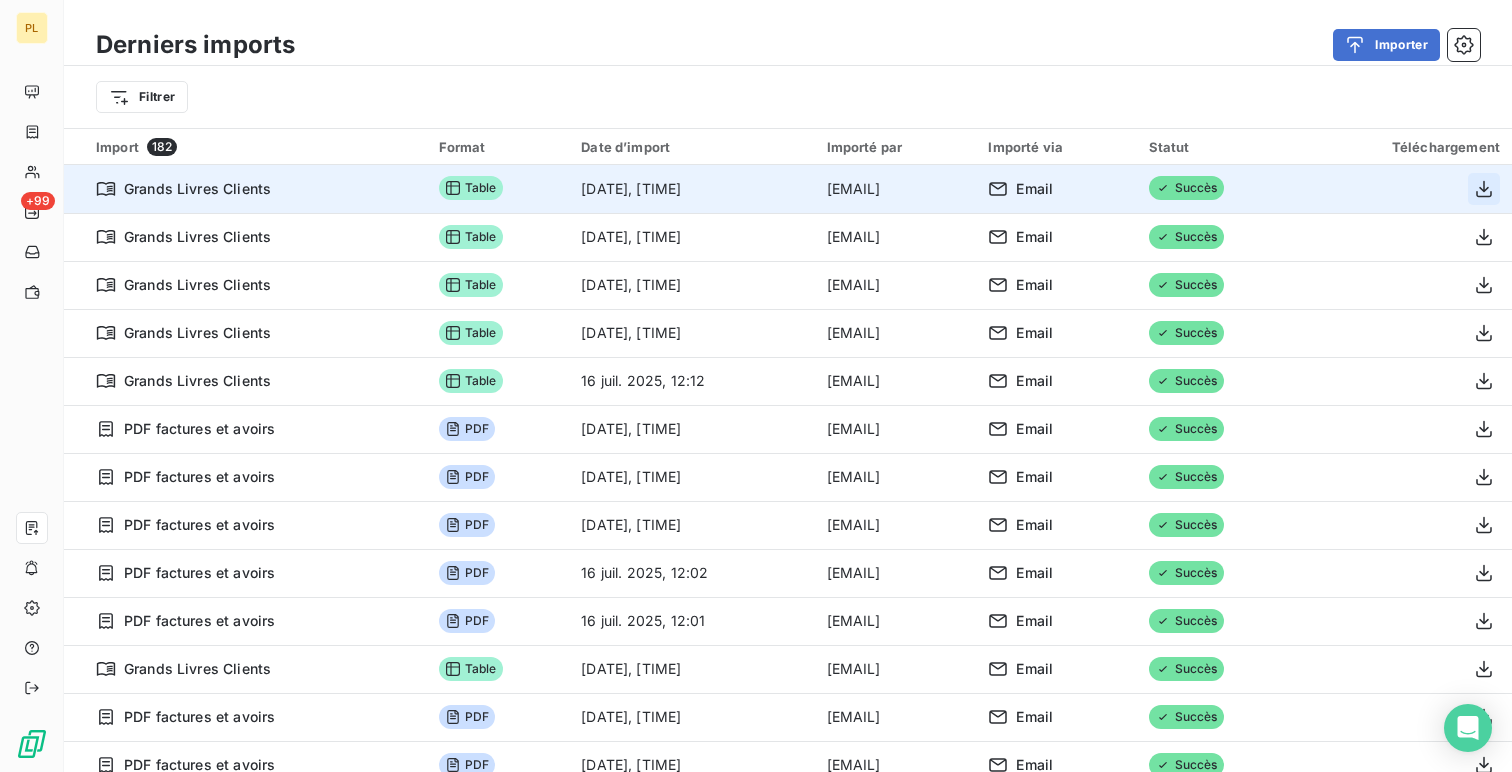 click at bounding box center [1484, 189] 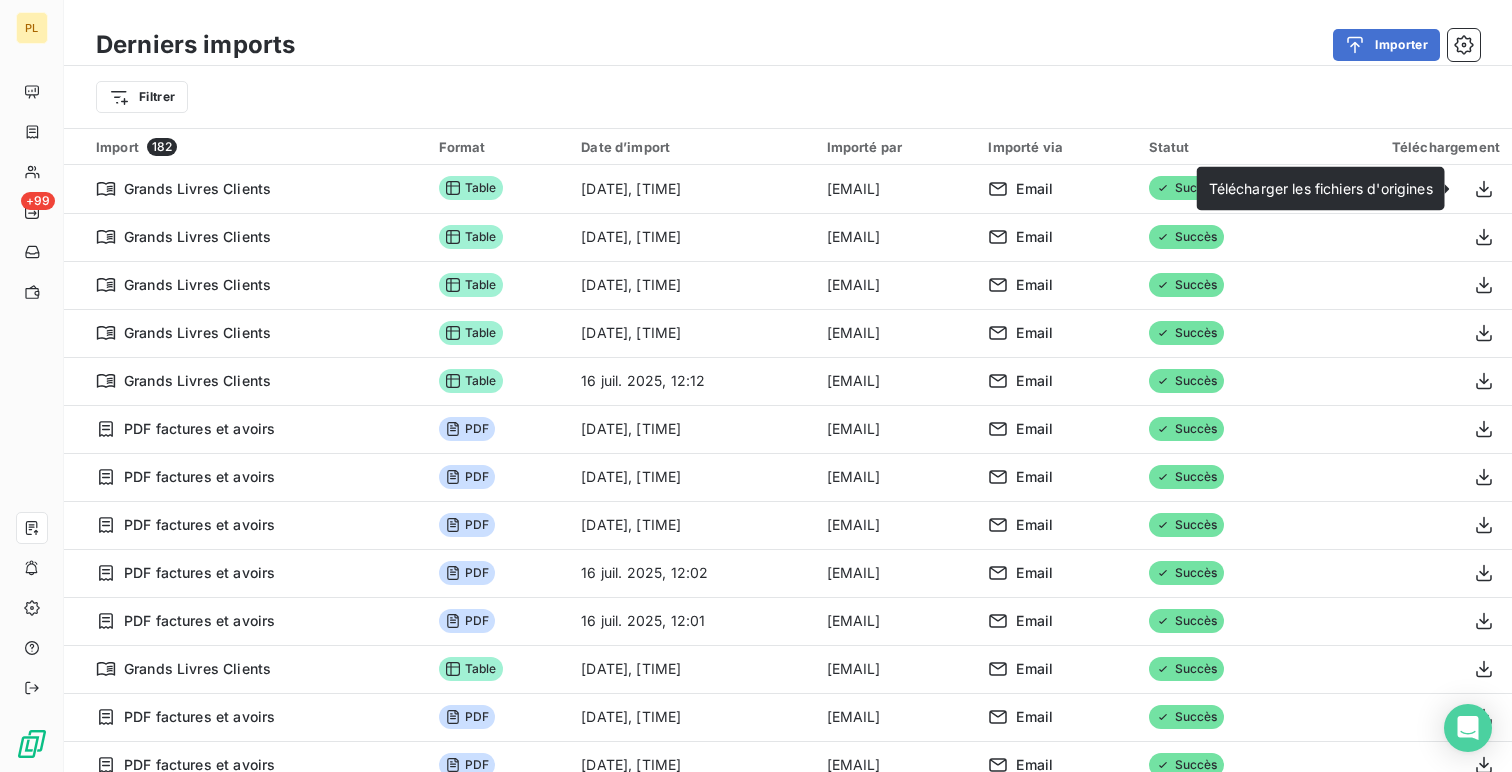 click on "Importer" at bounding box center (899, 45) 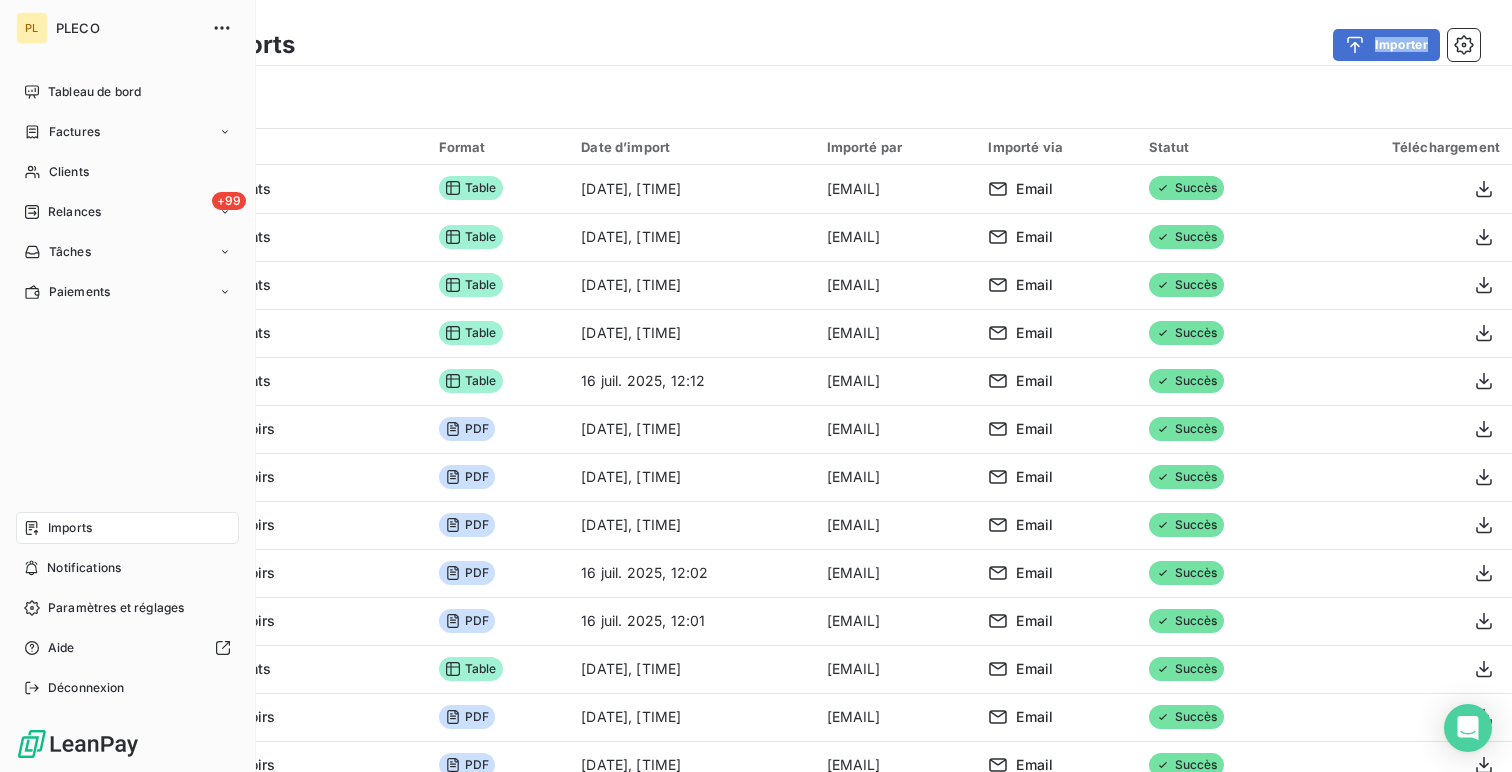 click on "Tableau de bord" at bounding box center [127, 92] 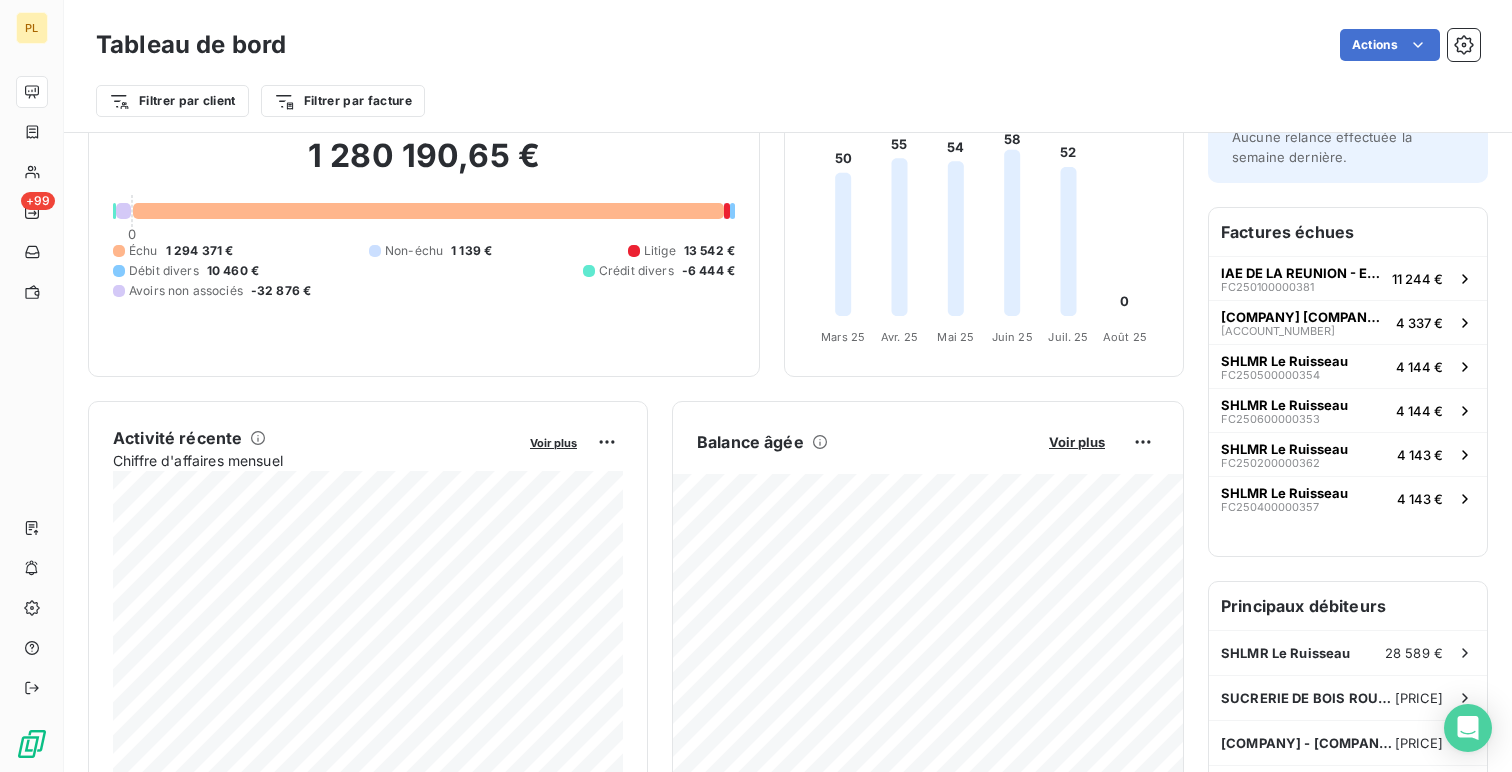 scroll, scrollTop: 0, scrollLeft: 0, axis: both 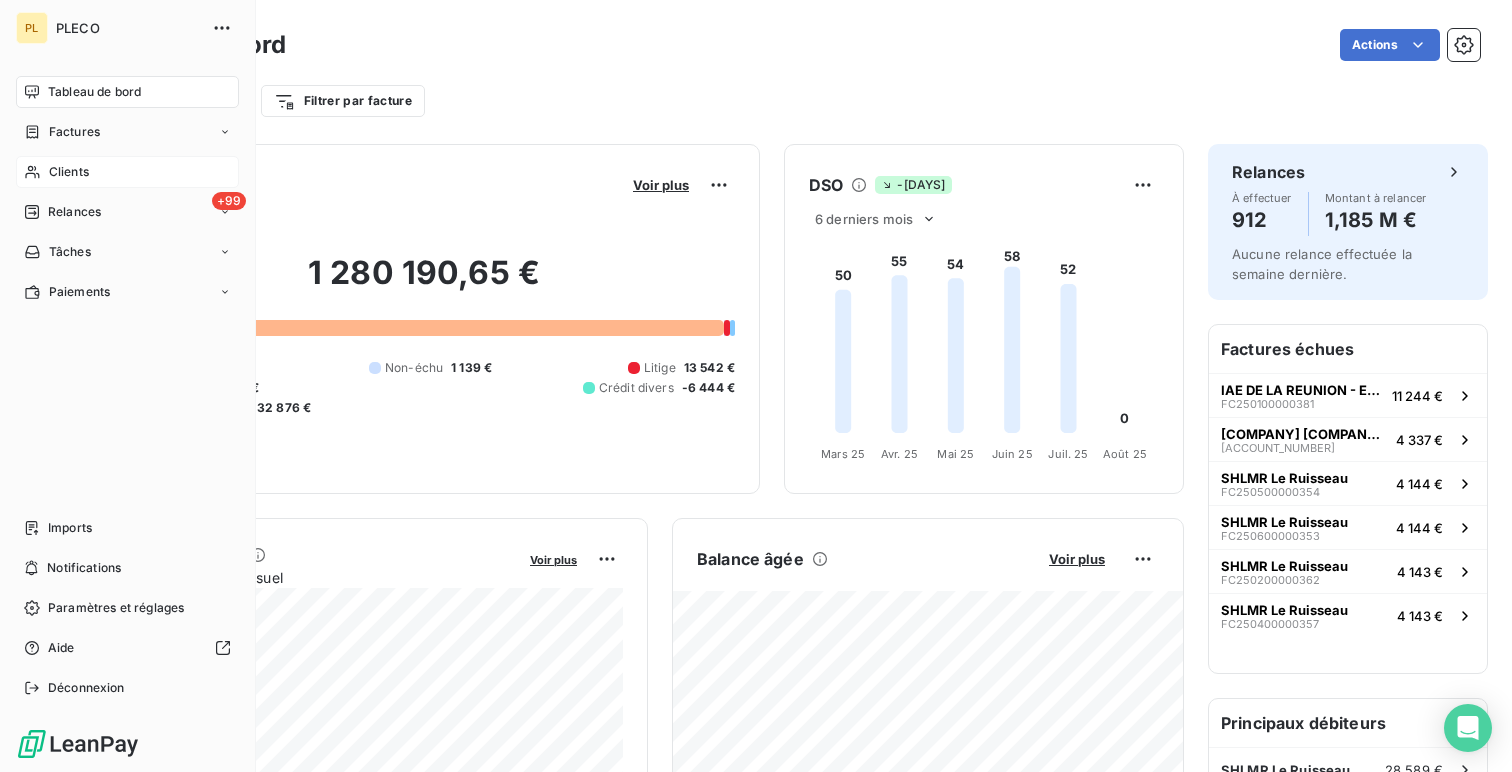click on "Clients" at bounding box center (127, 172) 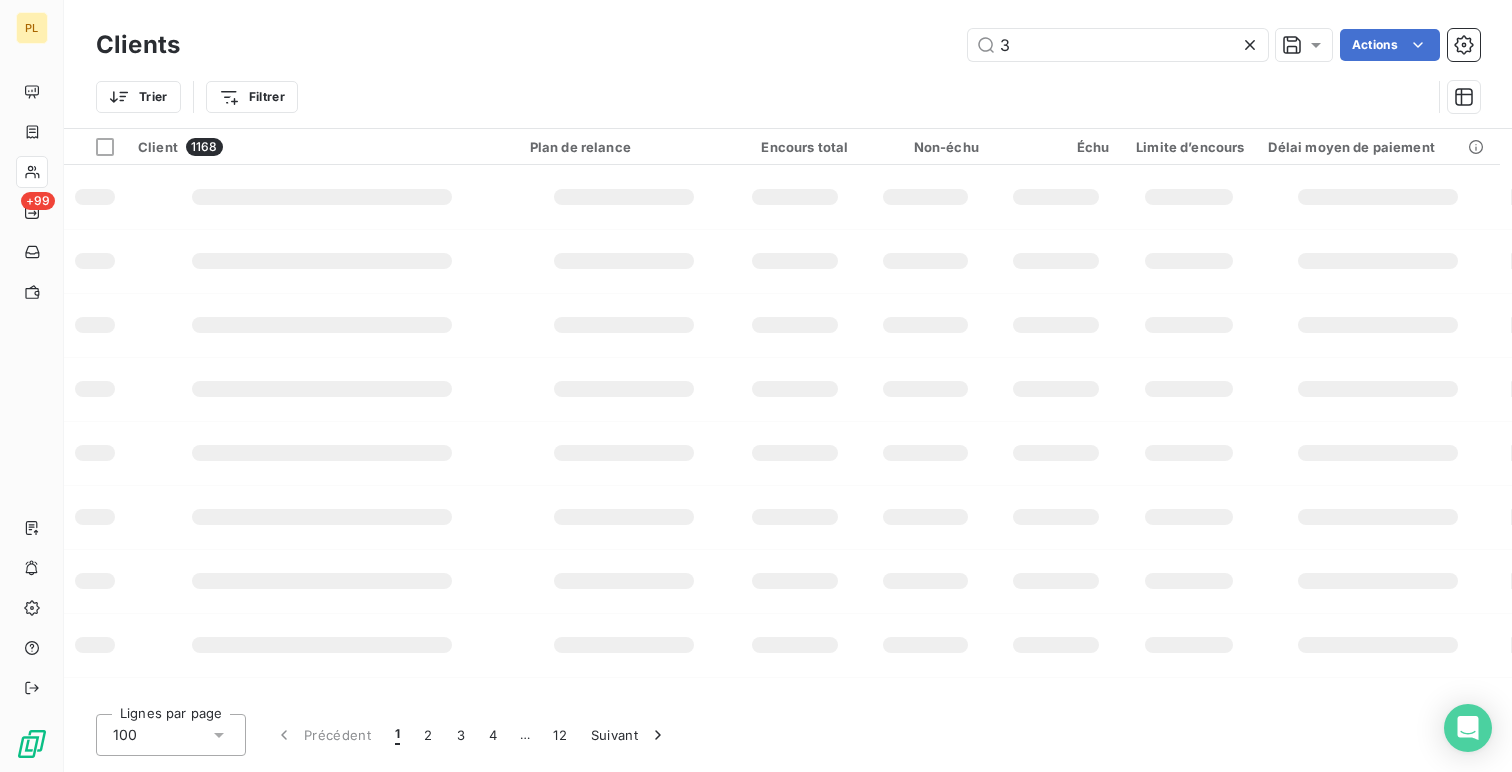 type on "[COMPANY_NAME]" 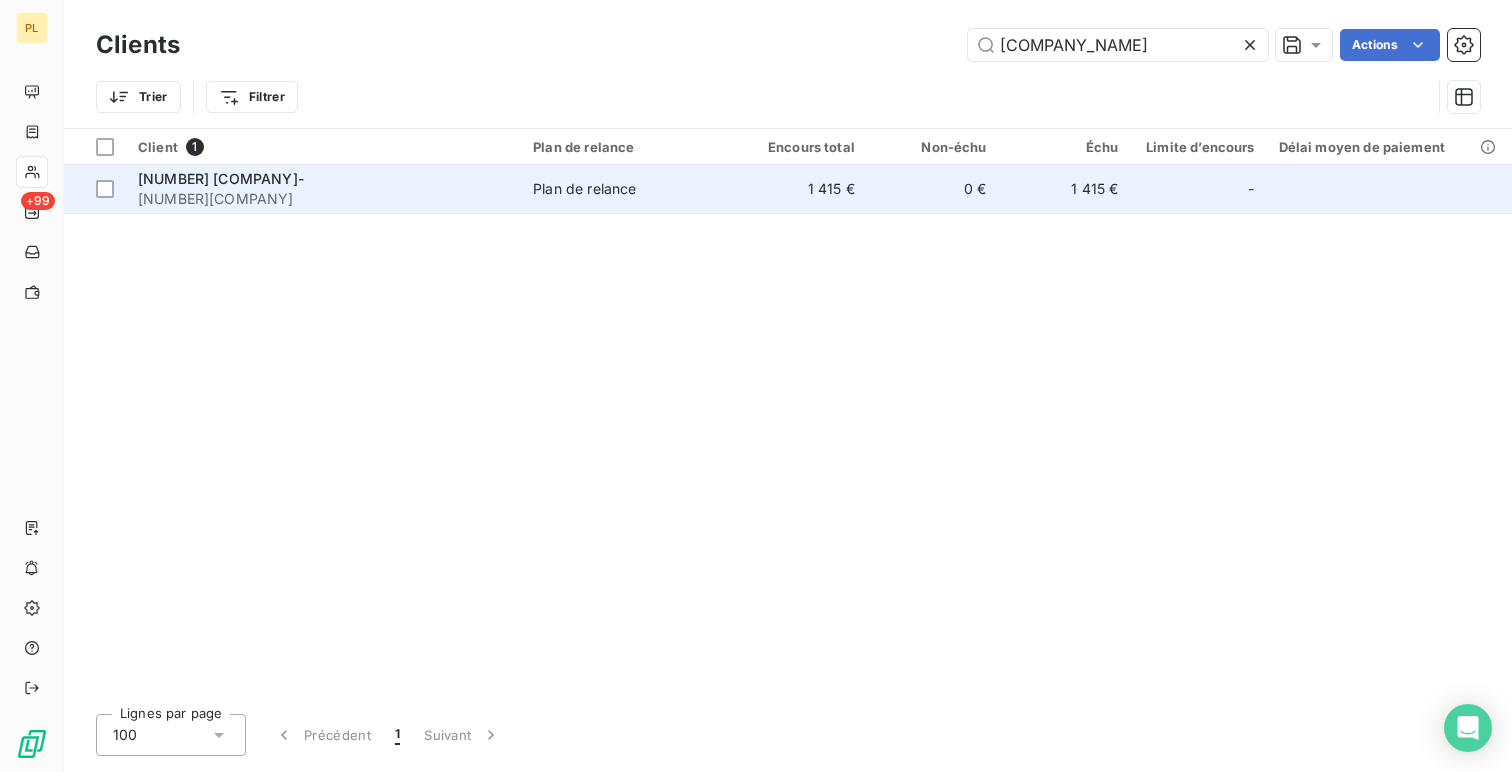 click on "Plan de relance" at bounding box center (628, 189) 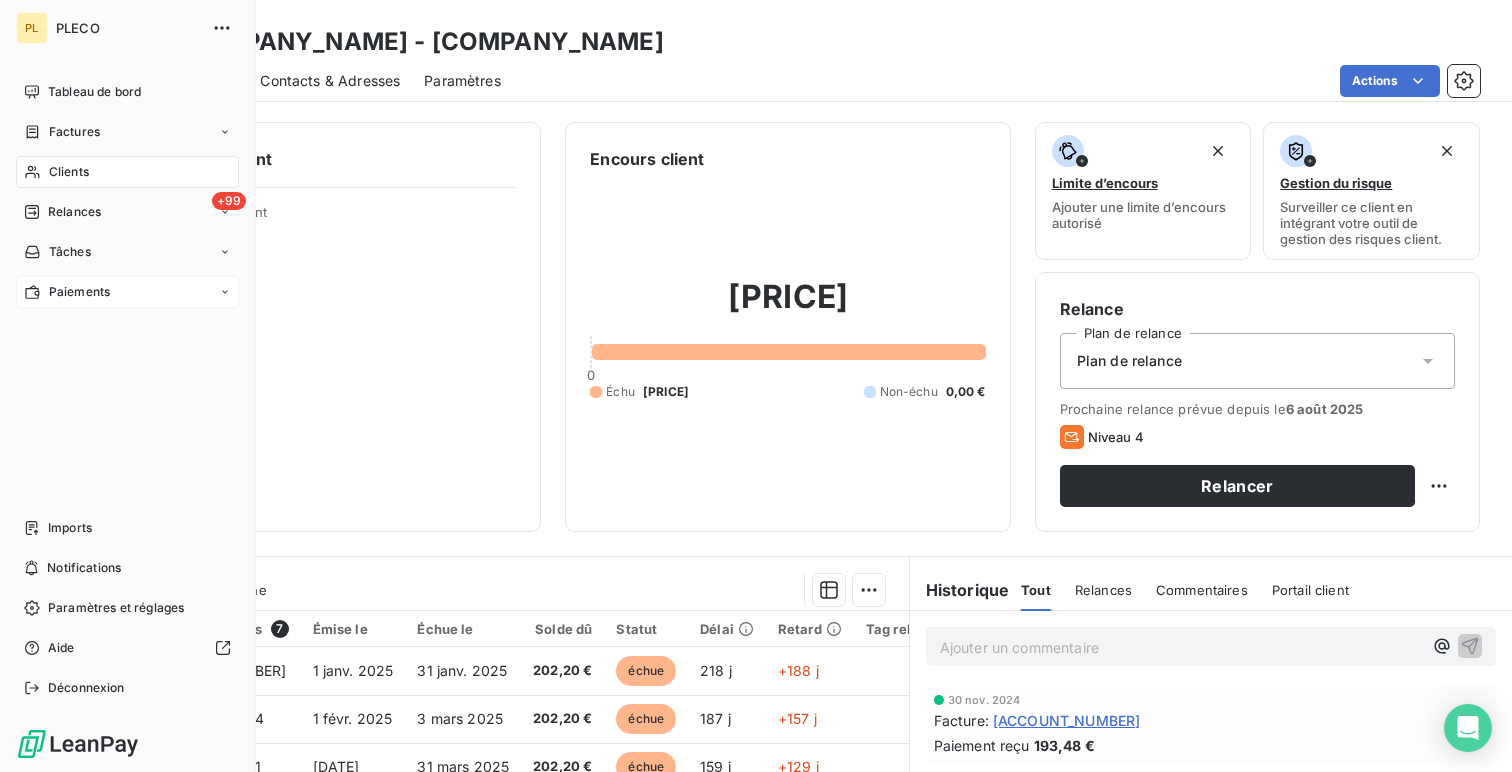 click on "Paiements" at bounding box center [79, 292] 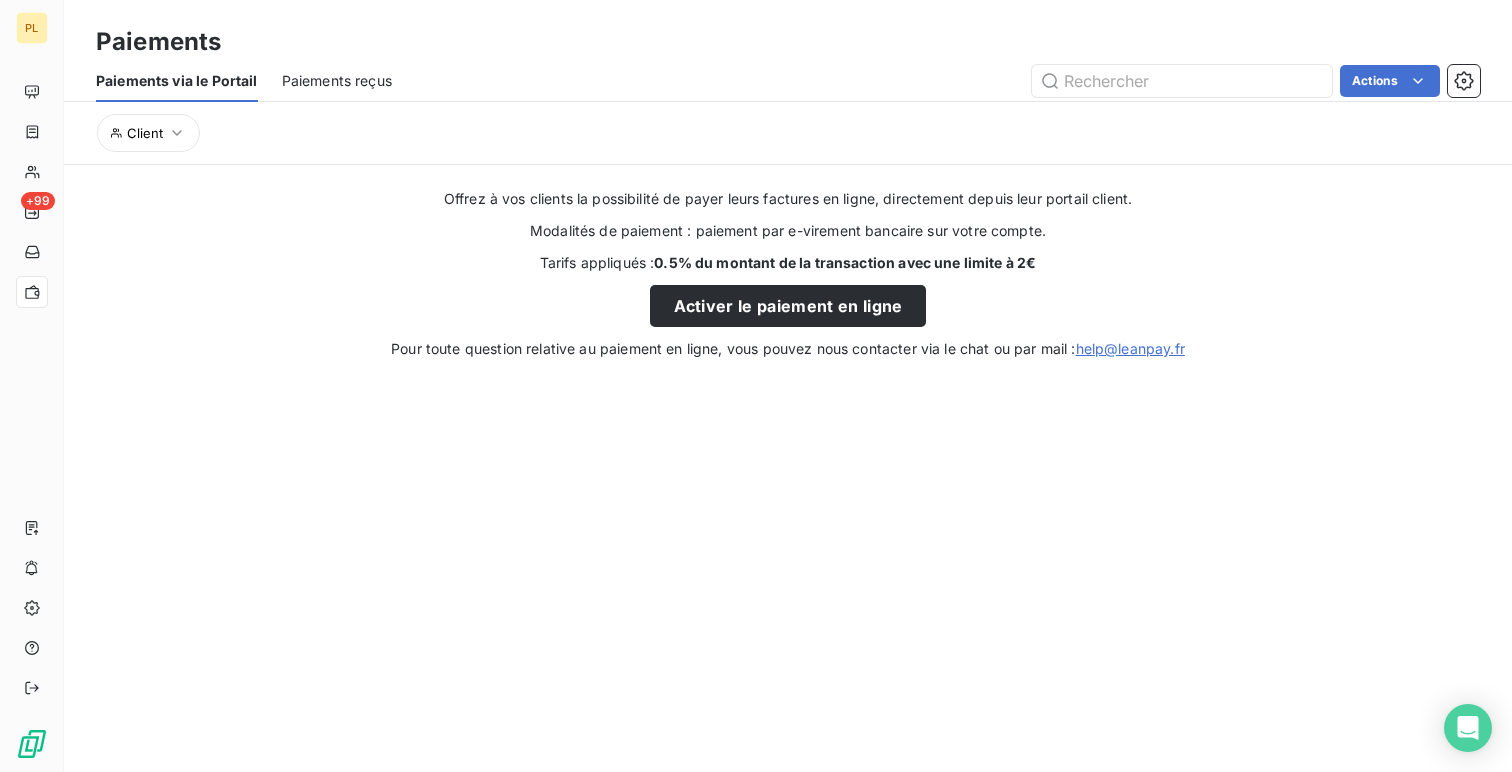 click on "Paiements reçus" at bounding box center (337, 81) 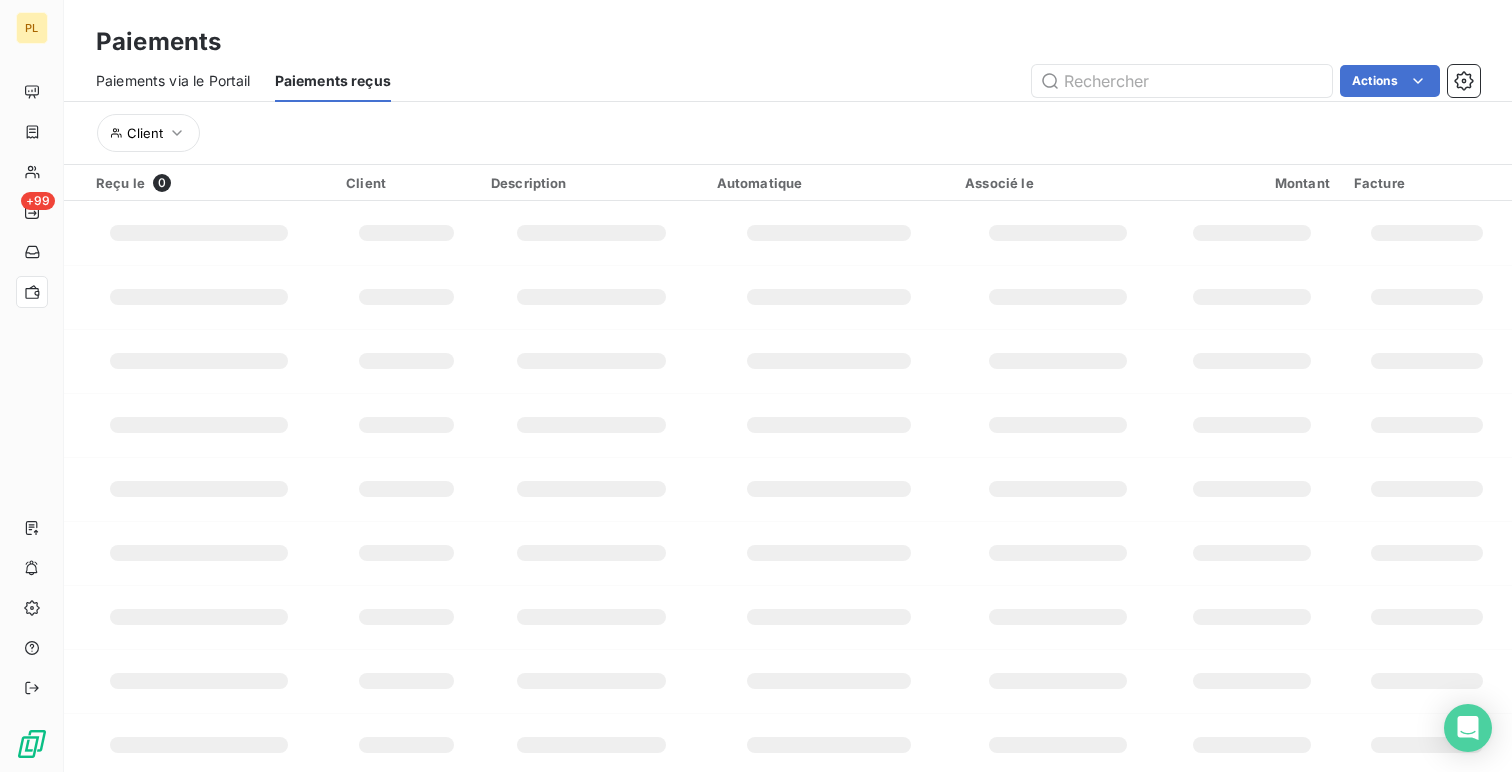 click on "Client" at bounding box center [788, 133] 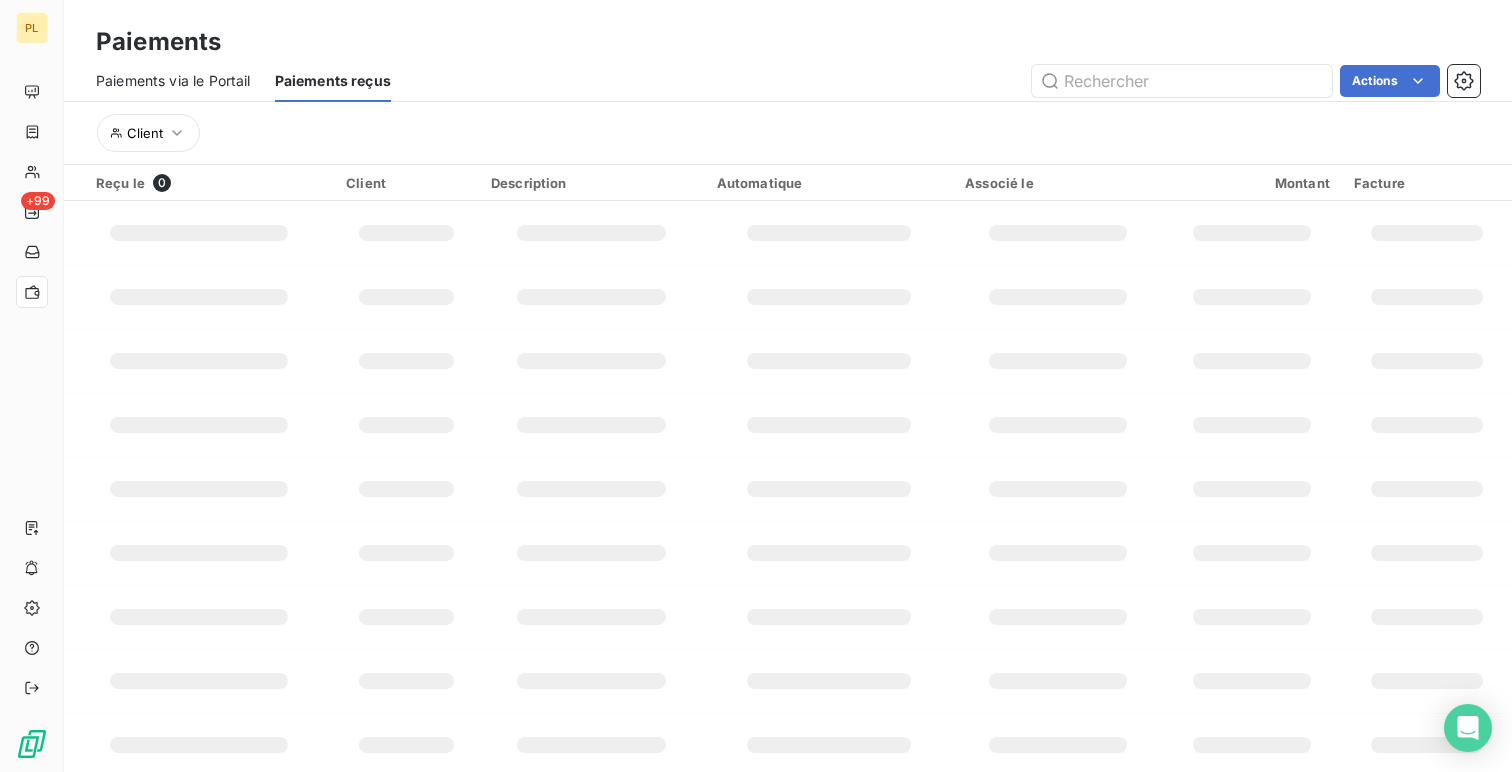 click on "Paiements via le Portail" at bounding box center [173, 81] 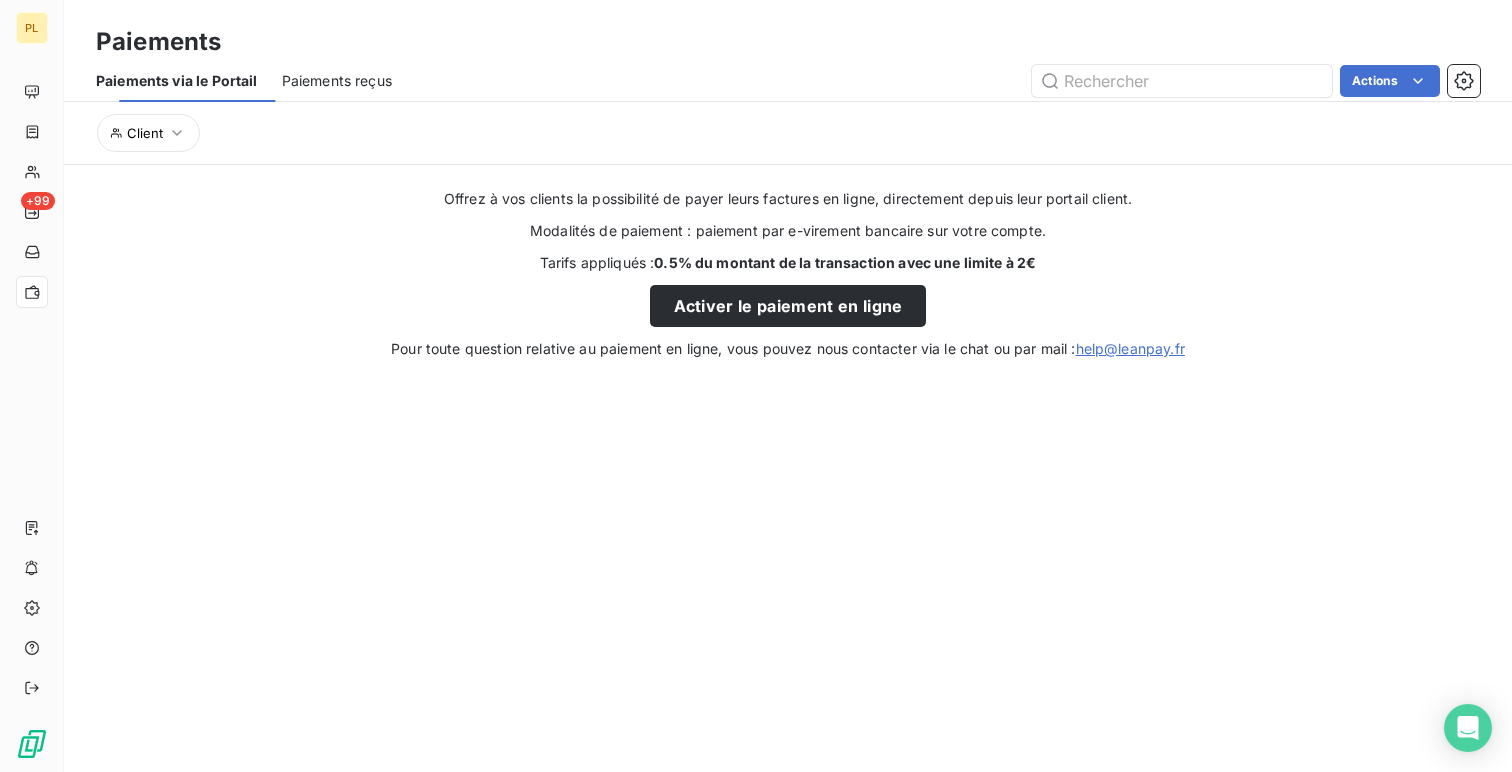click on "Paiements reçus" at bounding box center [337, 81] 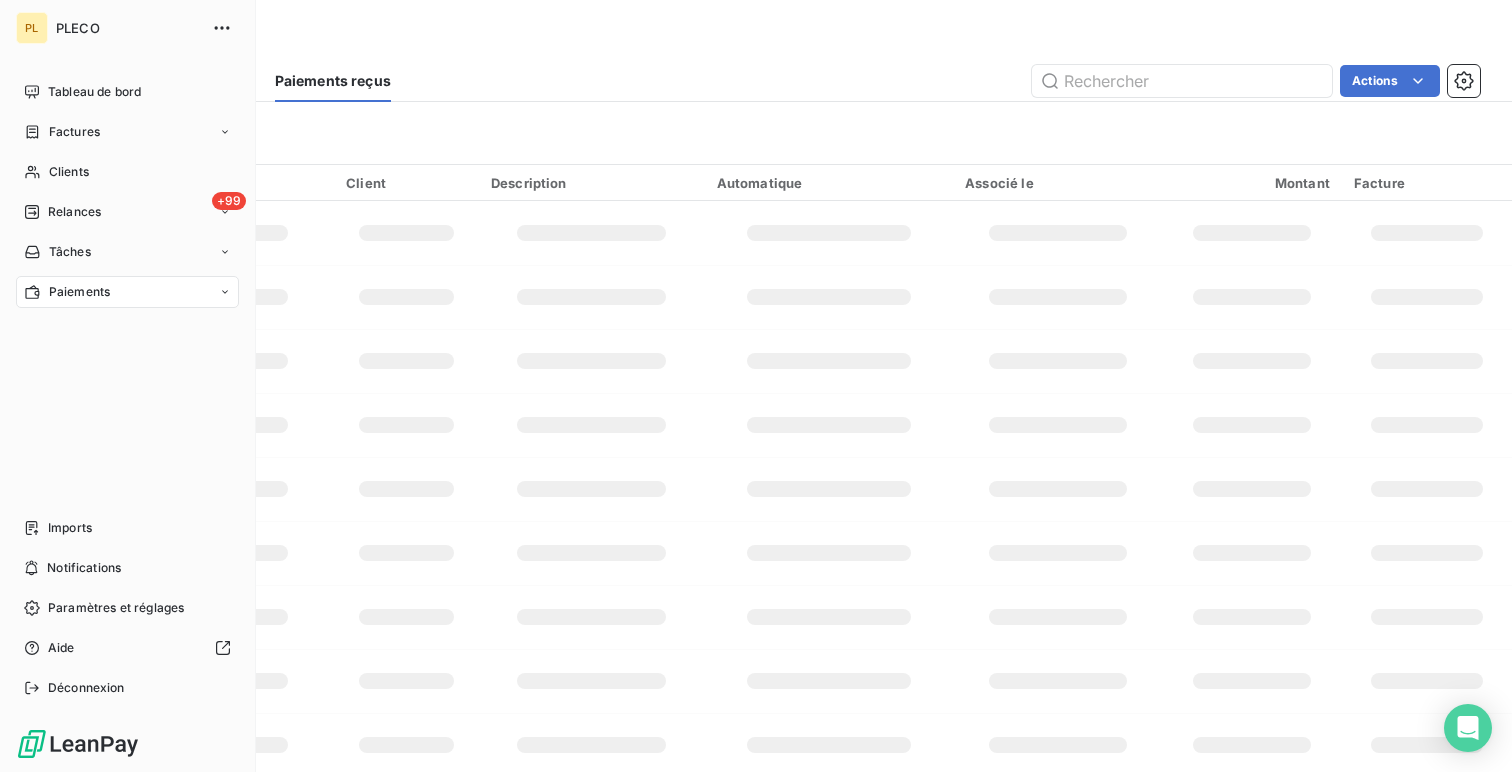 click on "[COMPANY] [COMPANY] [COMPANY] [COMPANY] [COMPANY] [COMPANY] [COMPANY] [COMPANY] [COMPANY]" at bounding box center [128, 386] 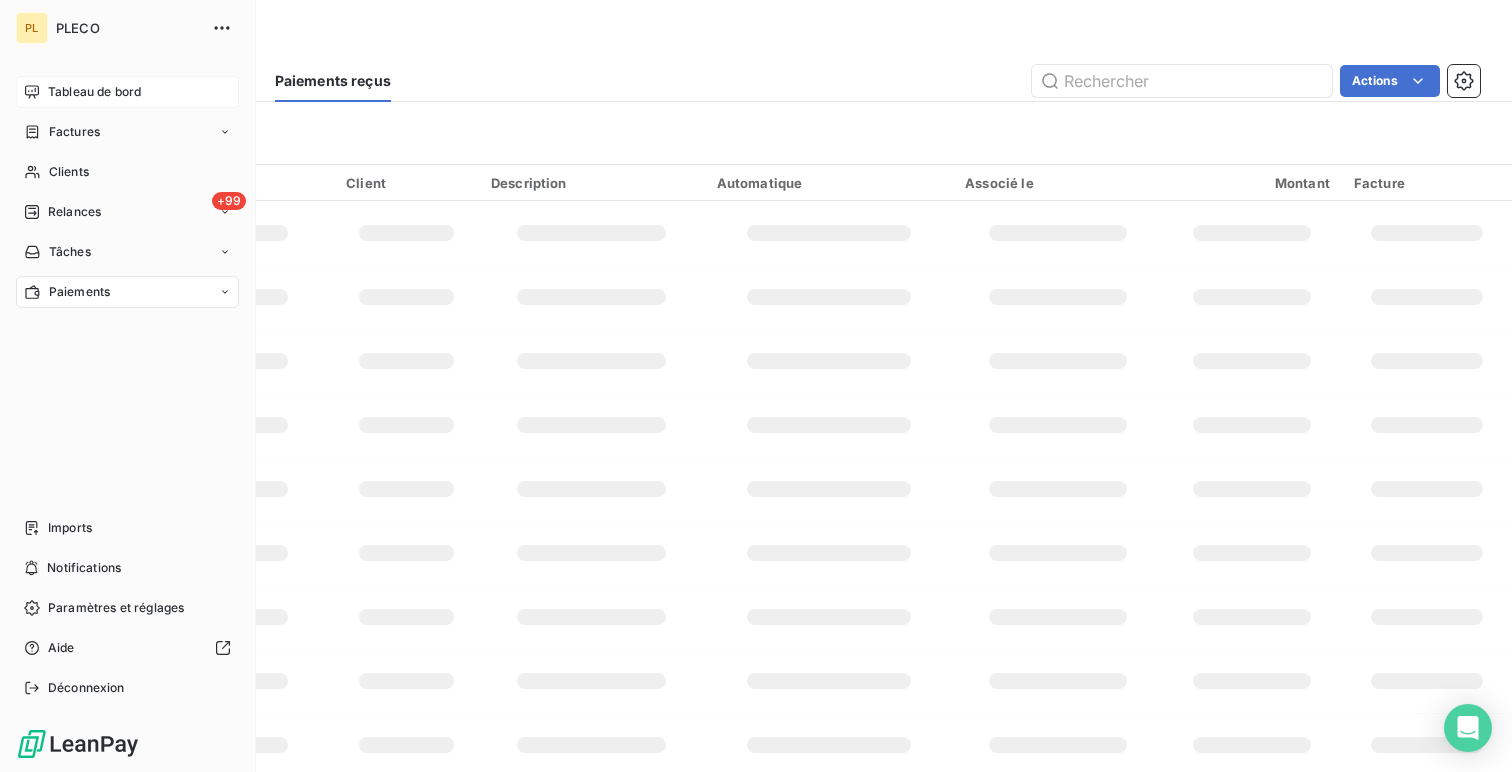 click on "Tableau de bord" at bounding box center (127, 92) 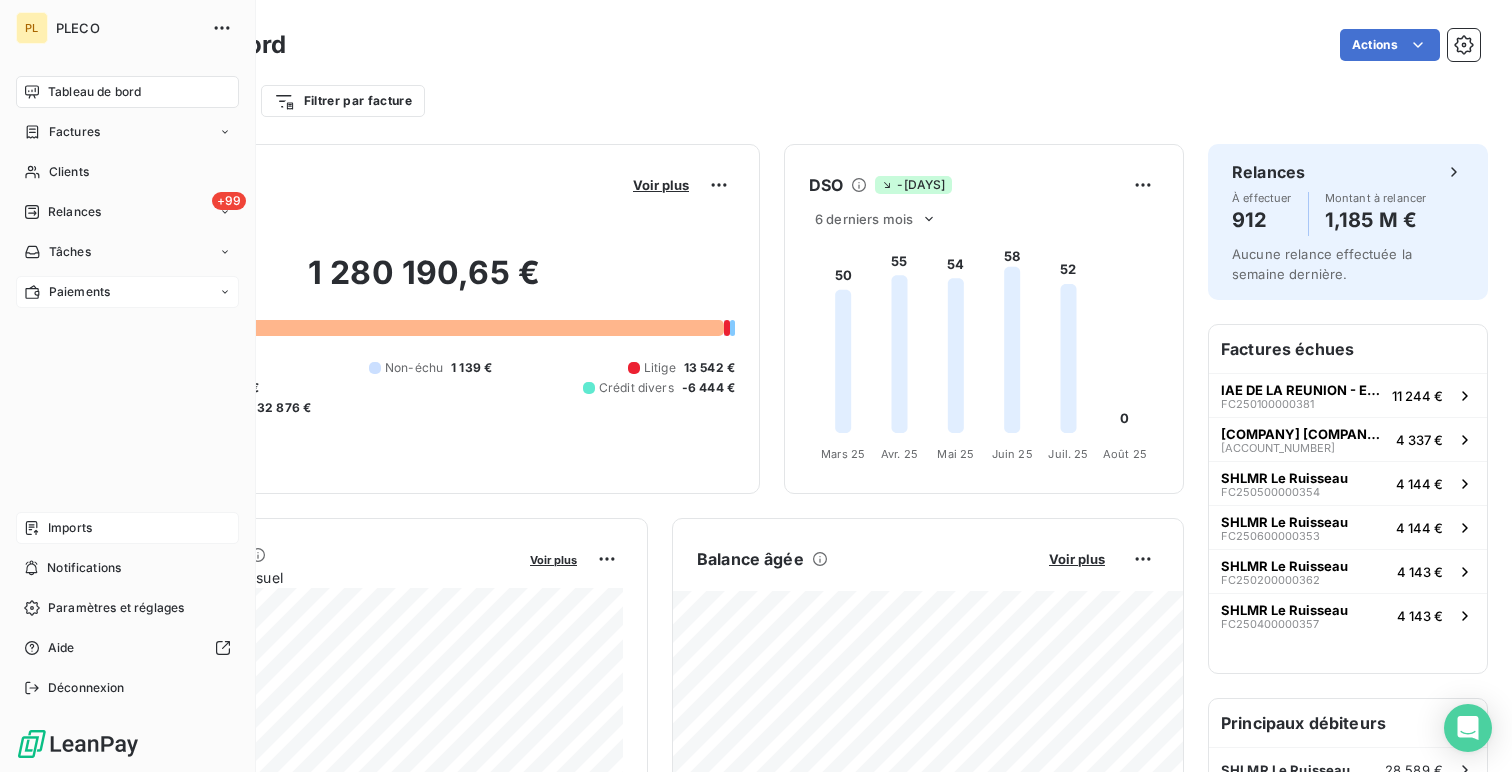 click on "Imports" at bounding box center (70, 528) 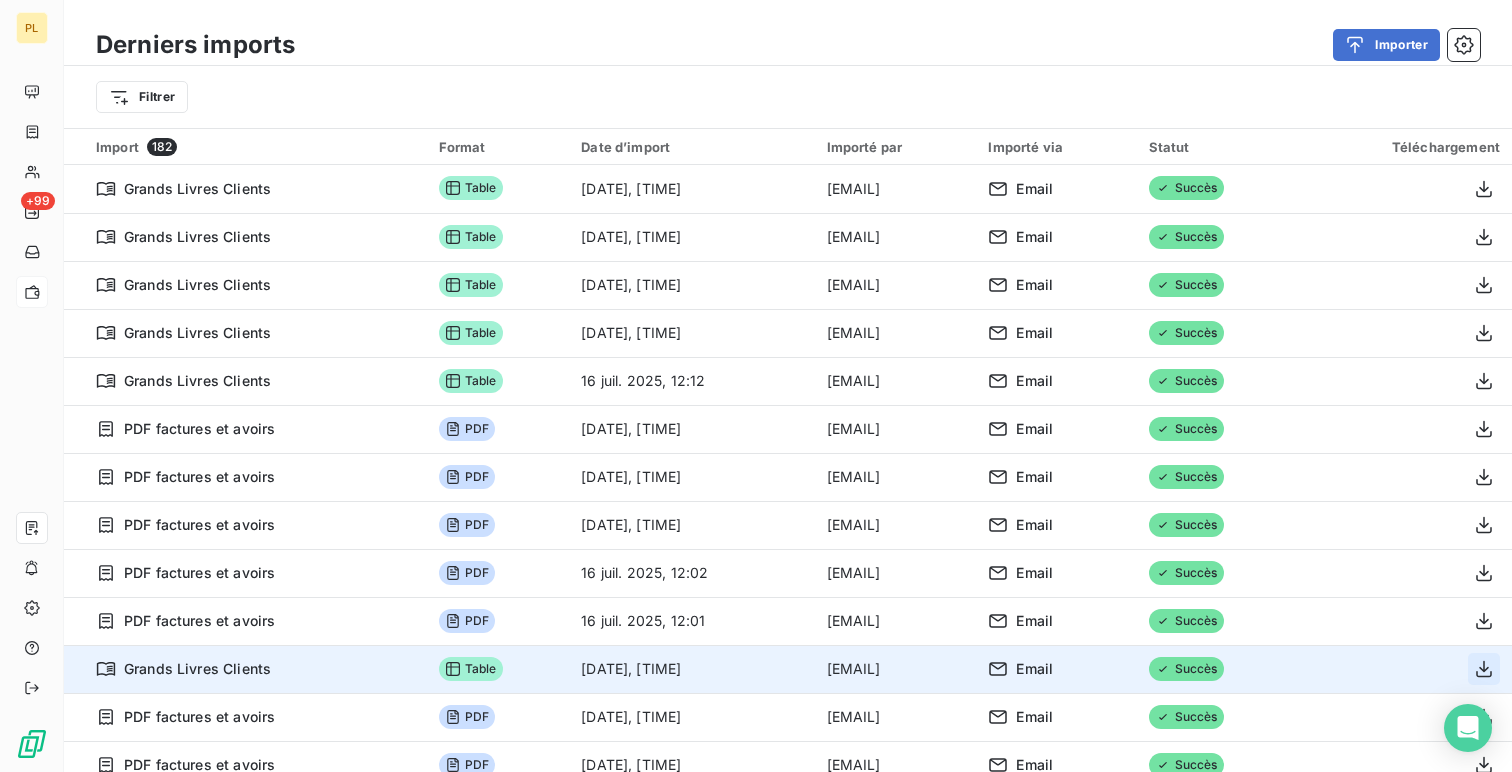 click at bounding box center [1484, 669] 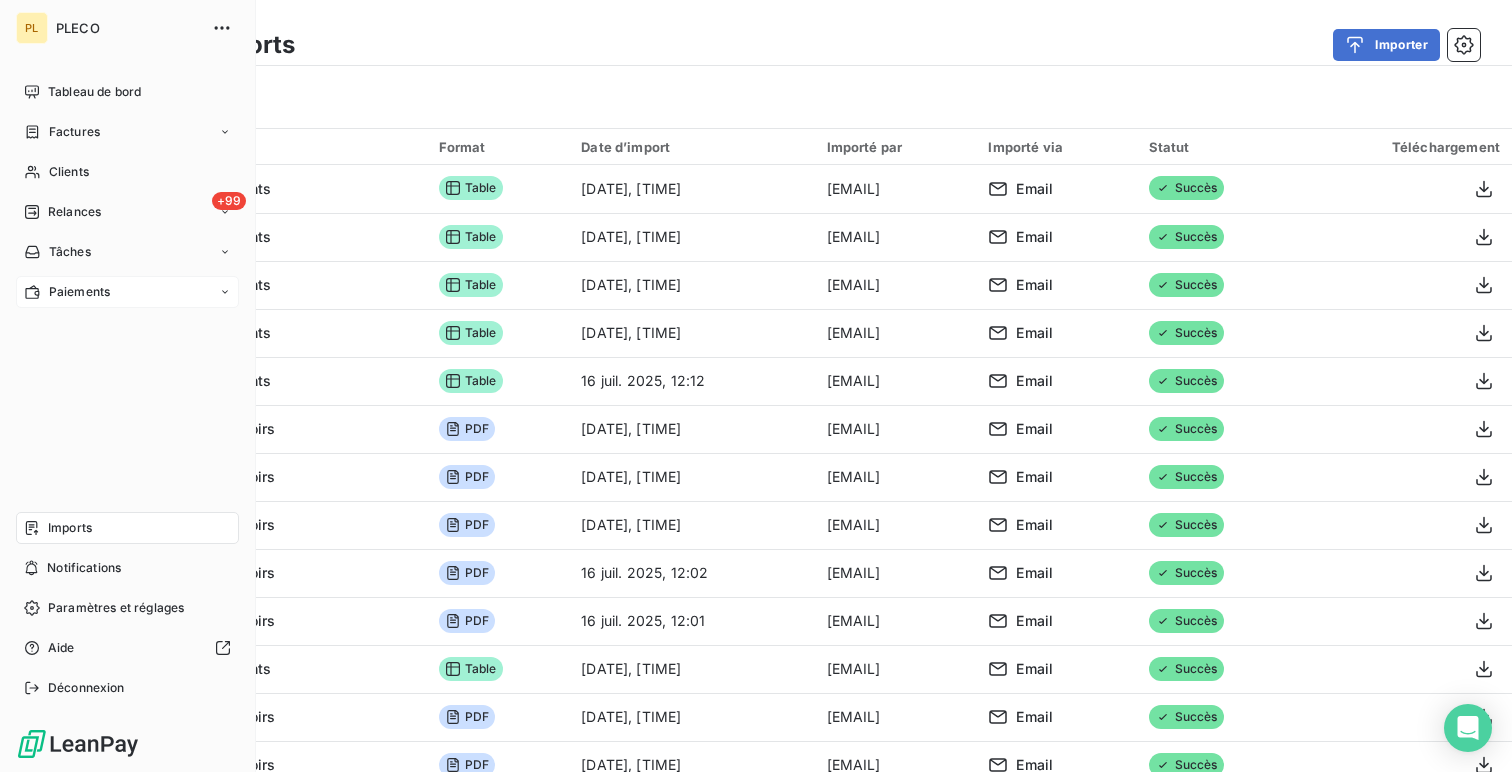 click on "Paiements" at bounding box center [79, 292] 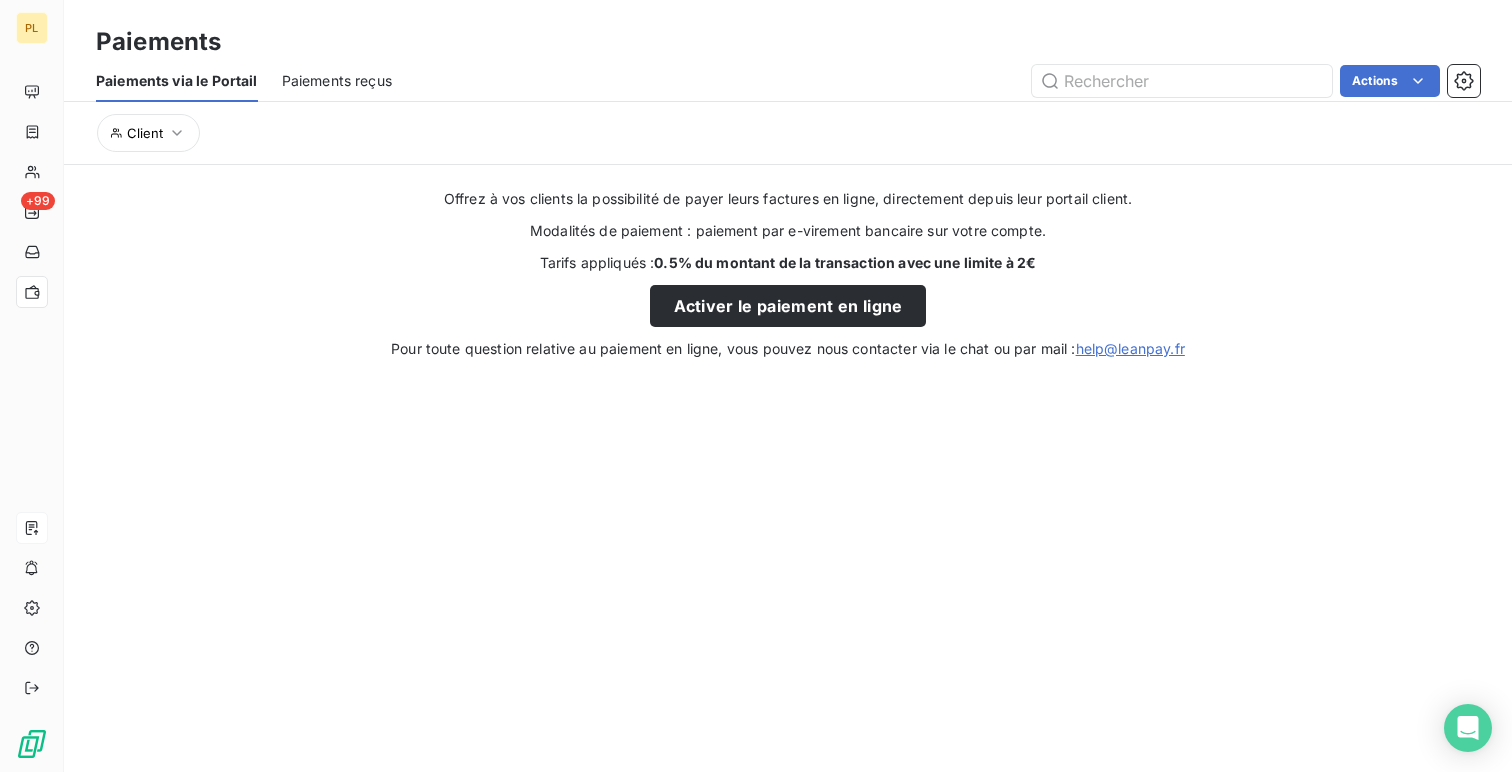 click on "Paiements reçus" at bounding box center [337, 81] 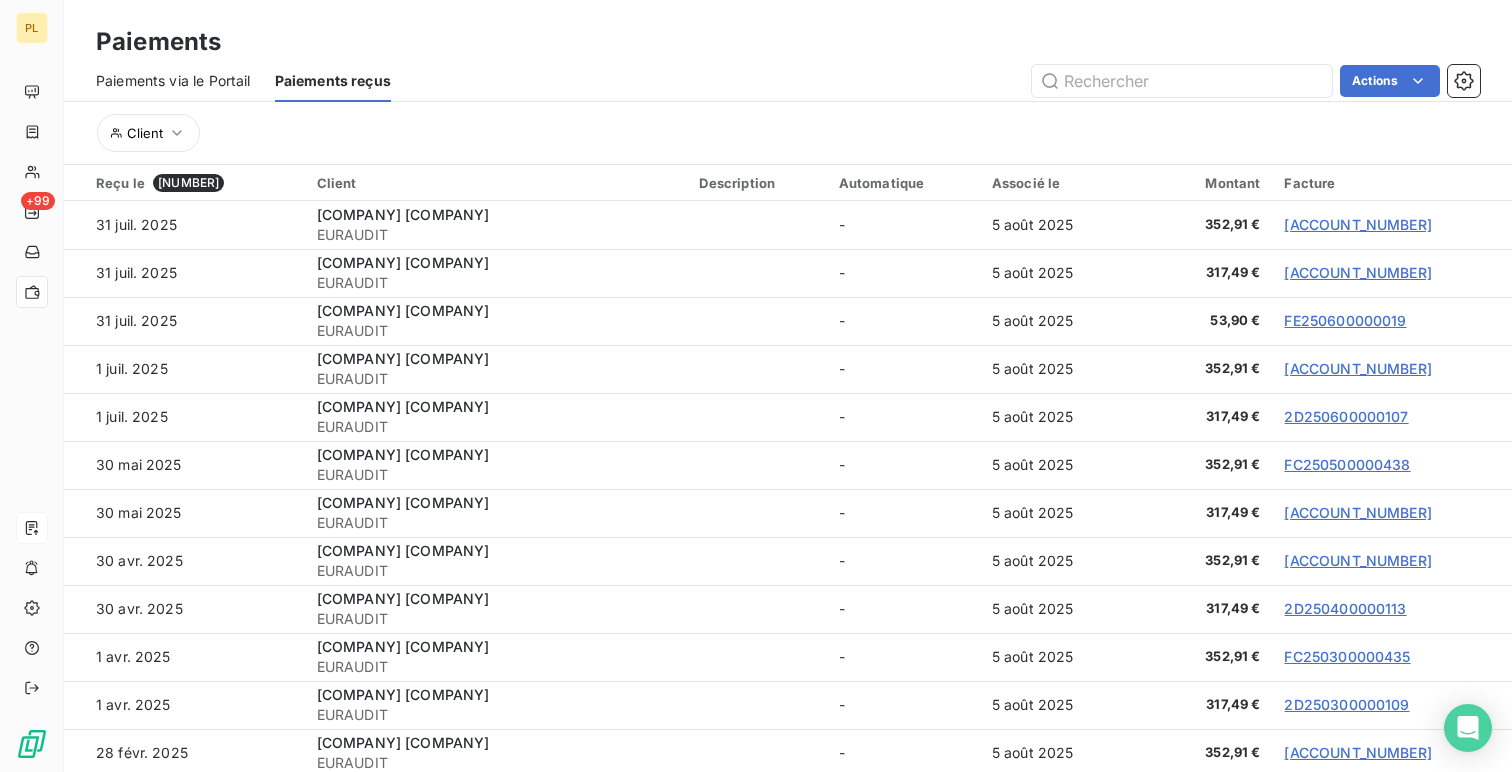 click on "Associé le" at bounding box center [1061, 183] 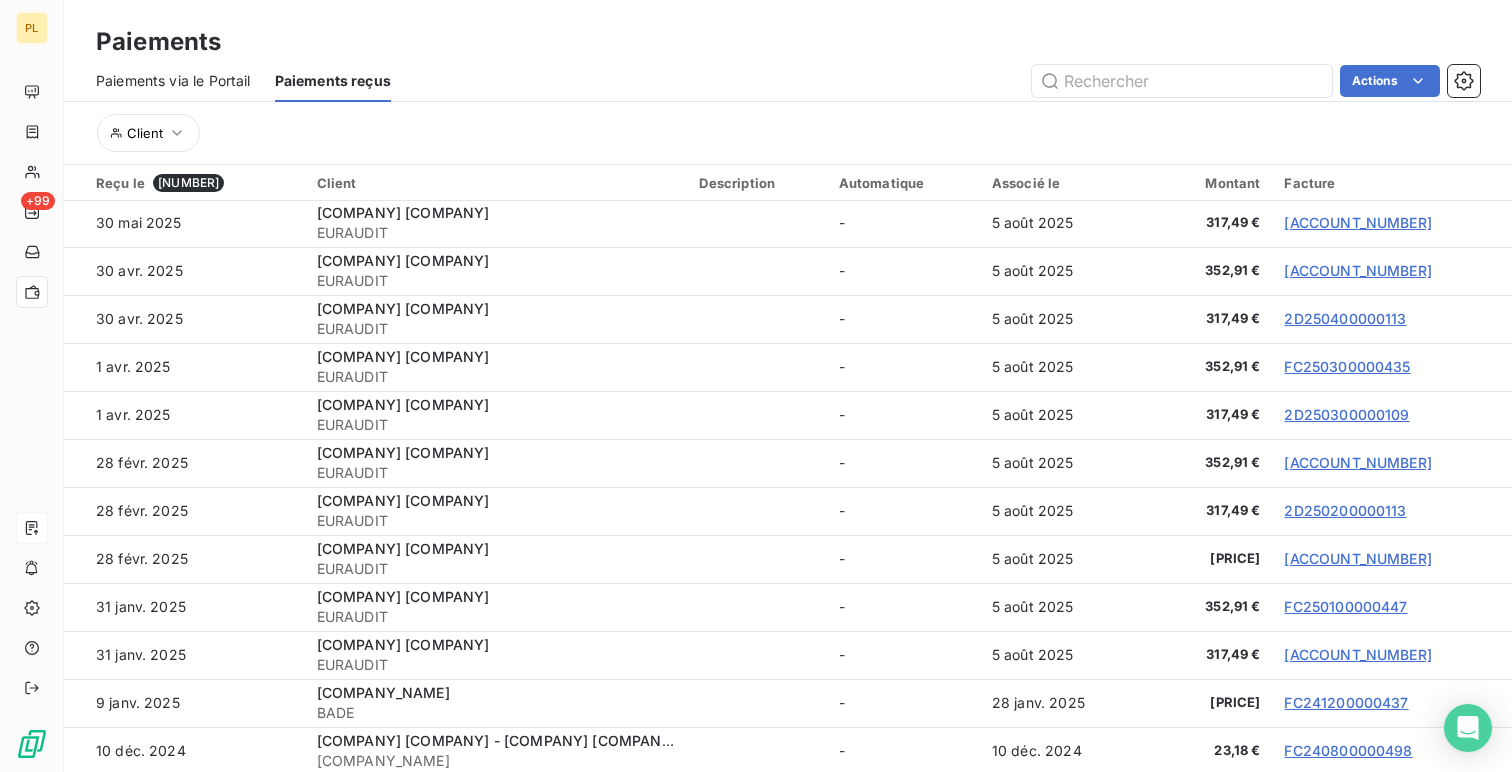 scroll, scrollTop: 0, scrollLeft: 0, axis: both 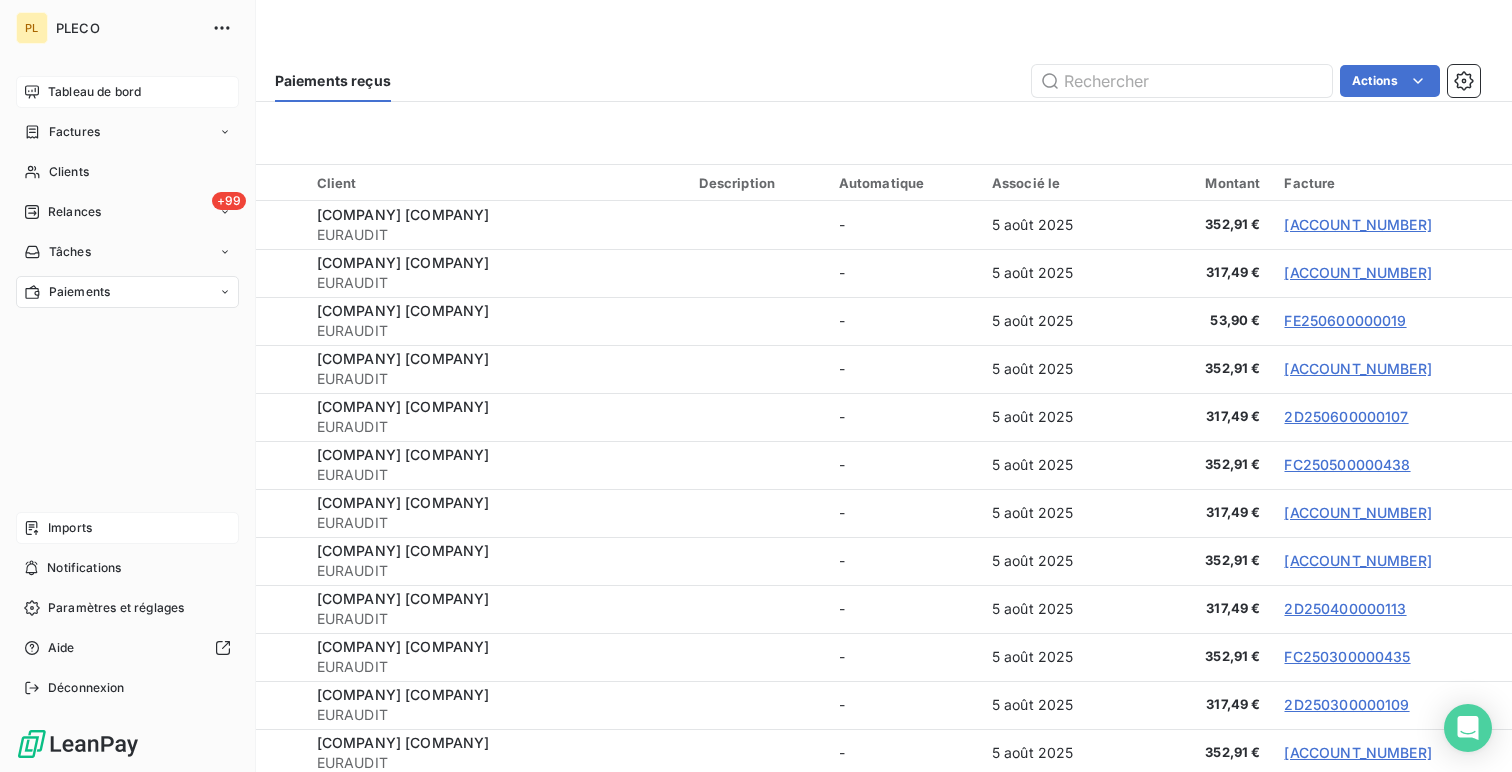 click 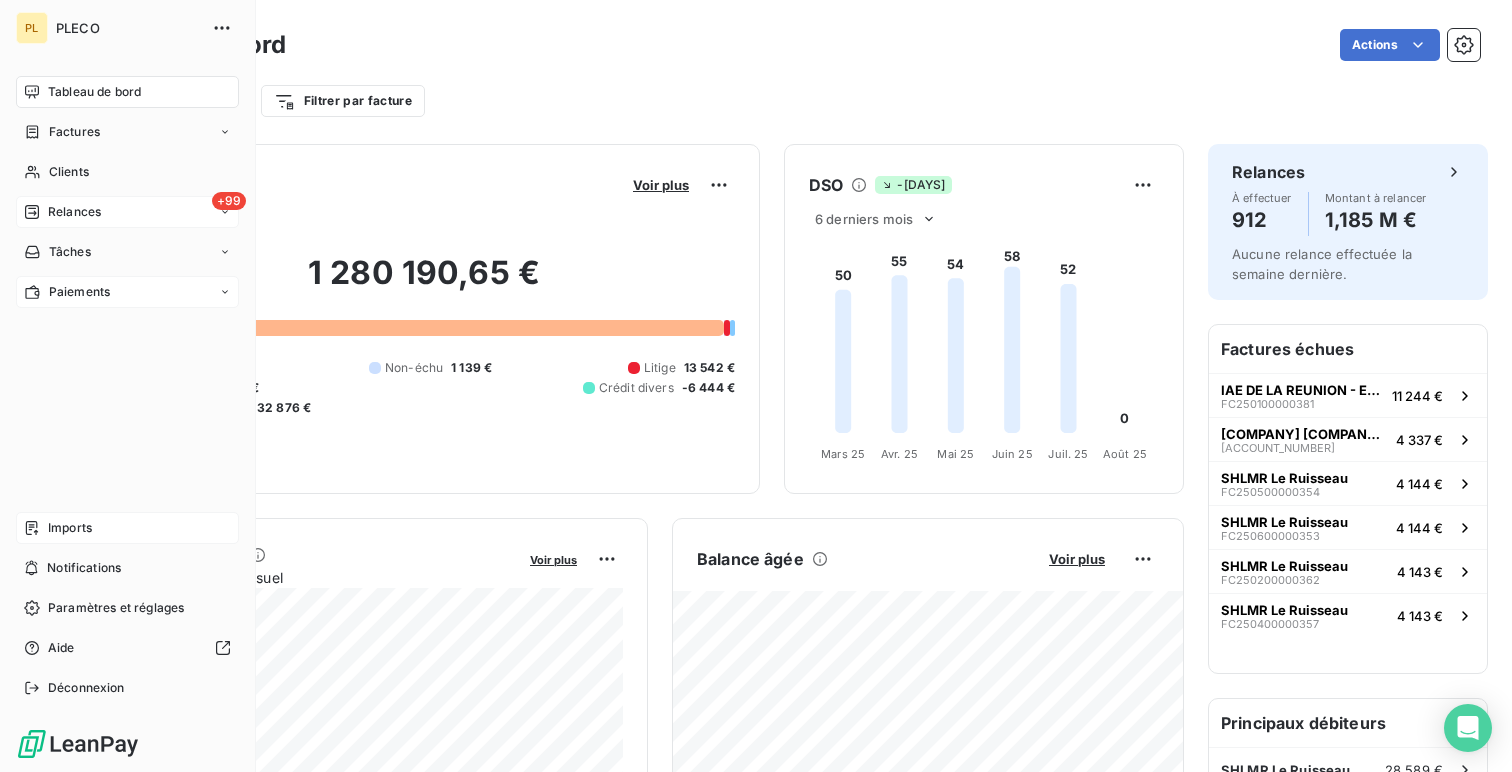 click on "+99 Relances" at bounding box center [127, 212] 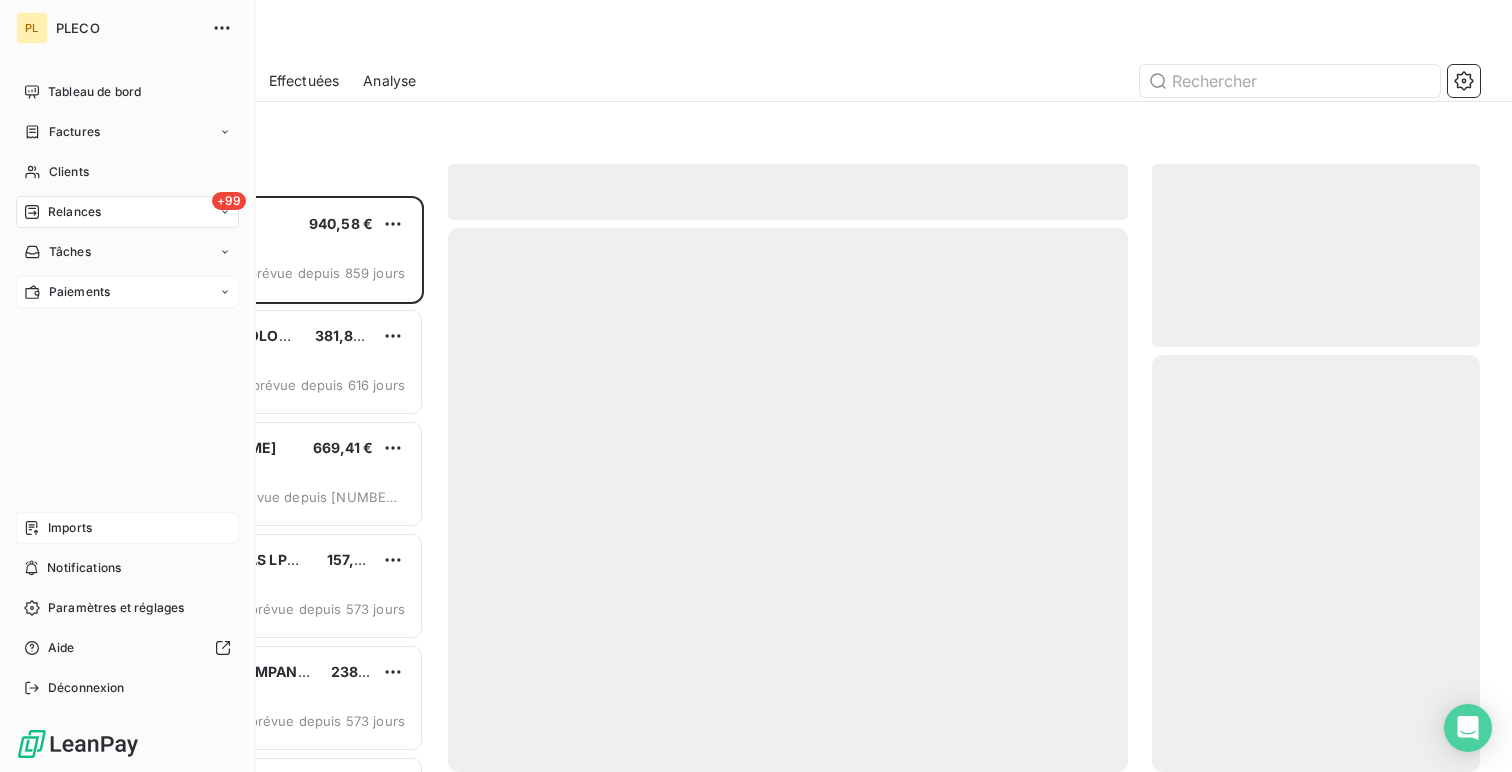 click on "Clients" at bounding box center (69, 172) 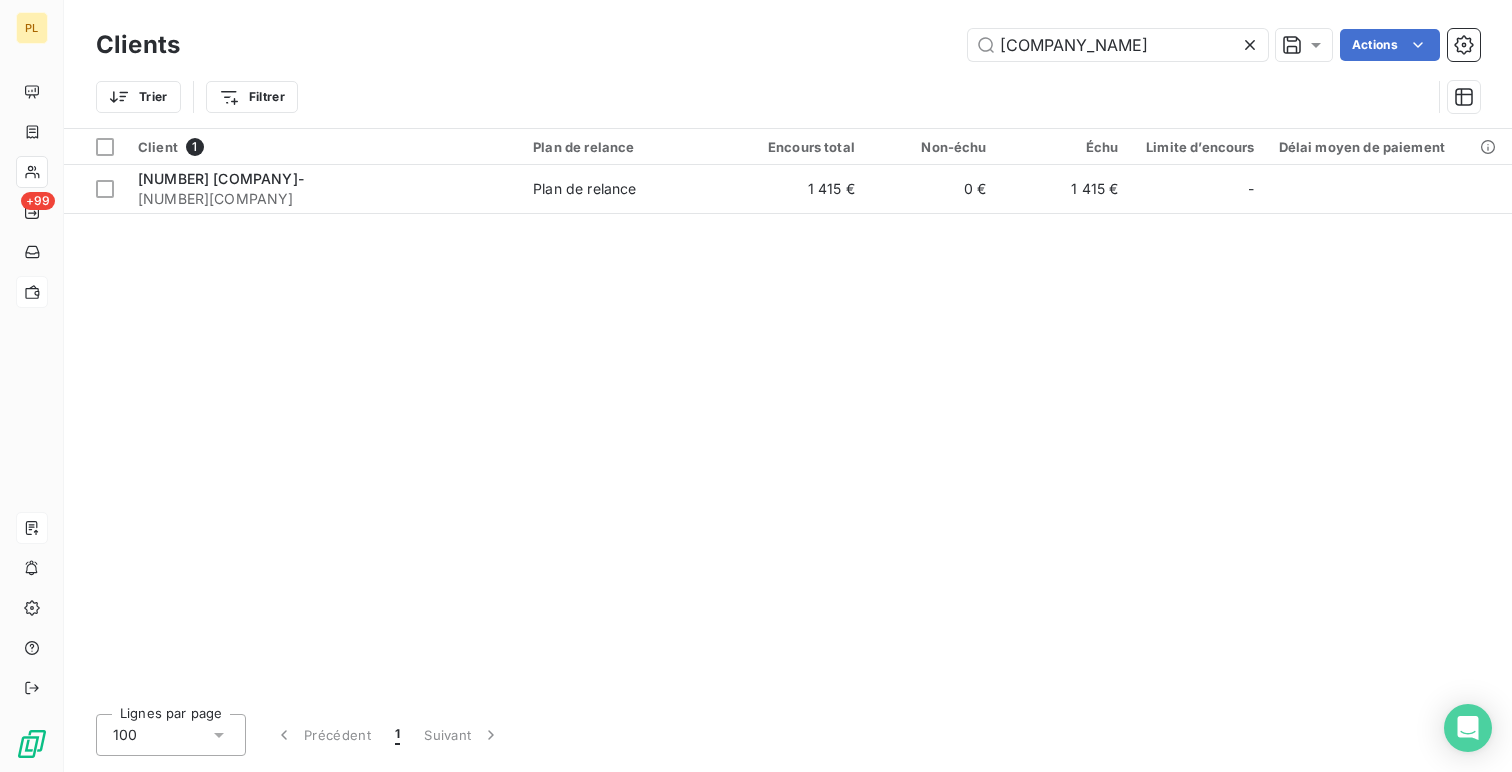 click on "Client 1 Plan de relance Encours total Non-échu Échu Limite d’encours Délai moyen de paiement 3 A PLUS- 3APLUS Plan de relance [PRICE] 0 € [PRICE] -" at bounding box center (788, 413) 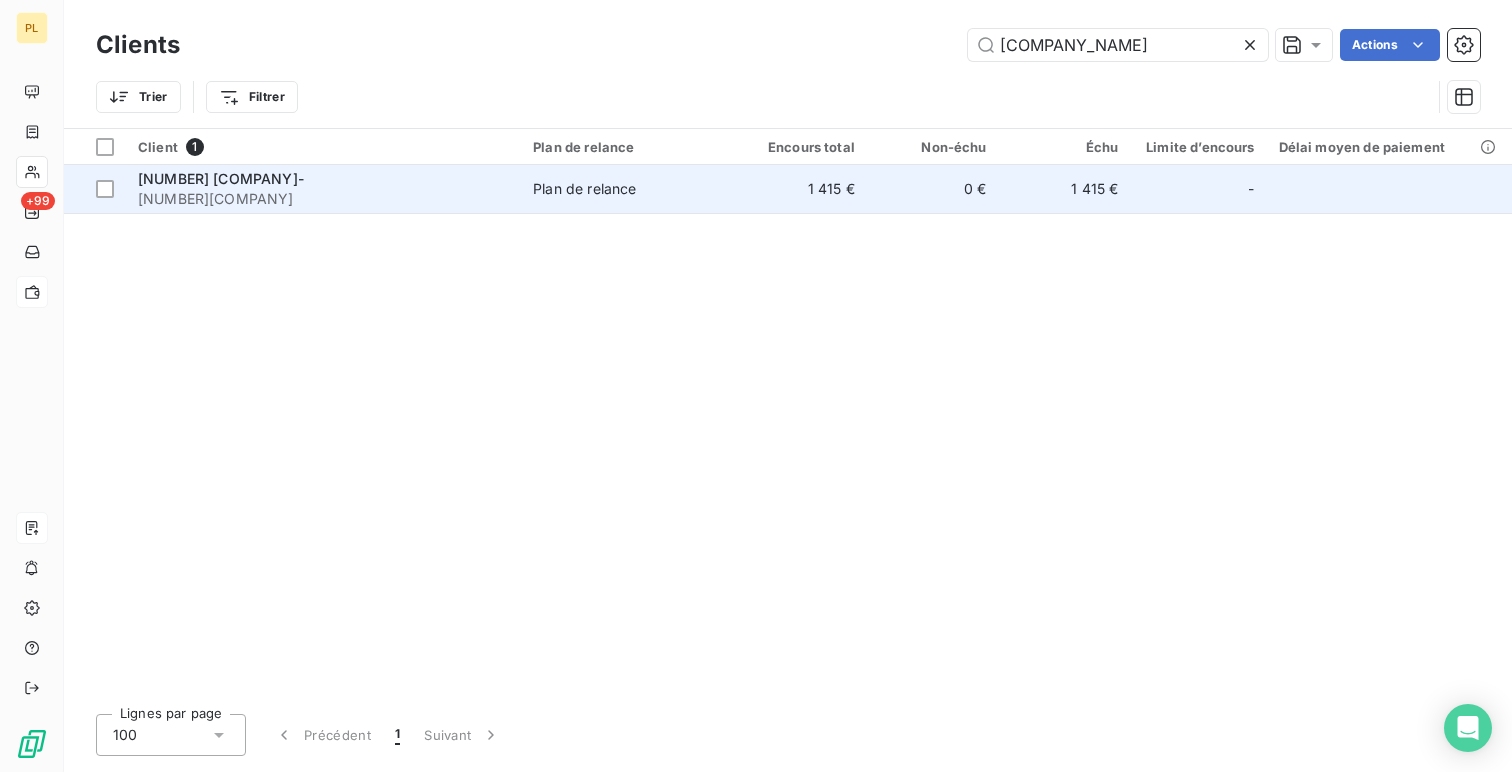 click on "Plan de relance" at bounding box center (584, 189) 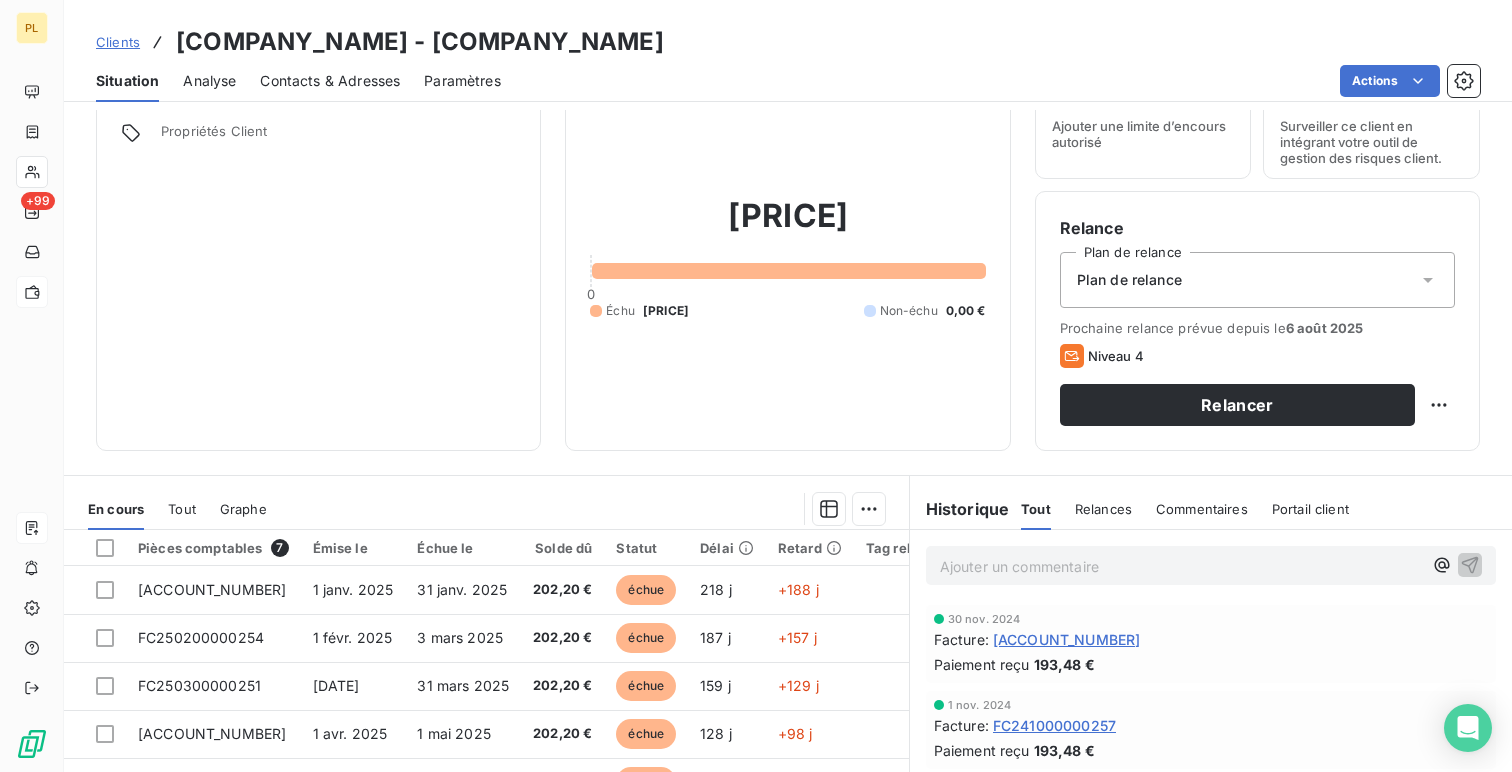scroll, scrollTop: 284, scrollLeft: 0, axis: vertical 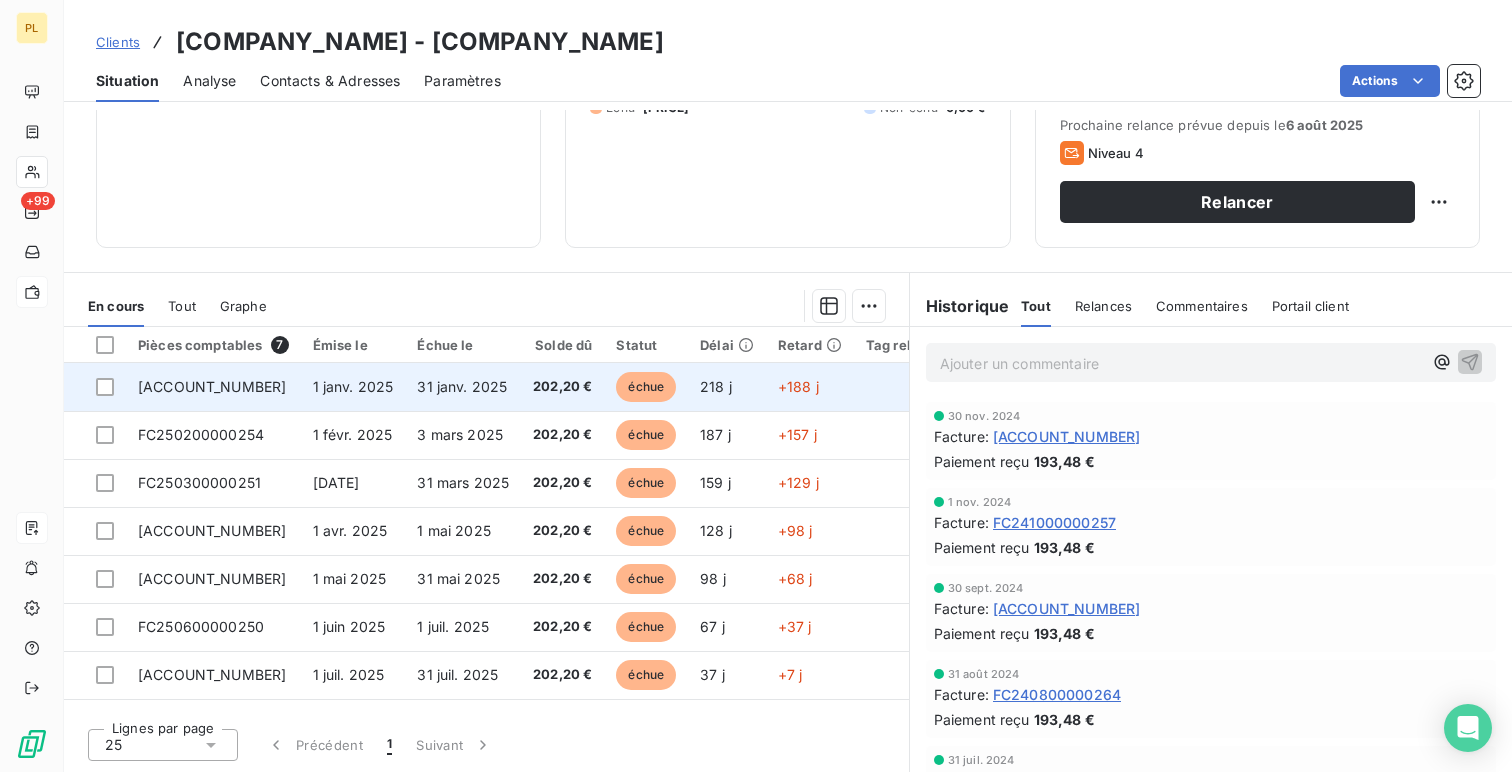 click on "31 janv. 2025" at bounding box center (463, 387) 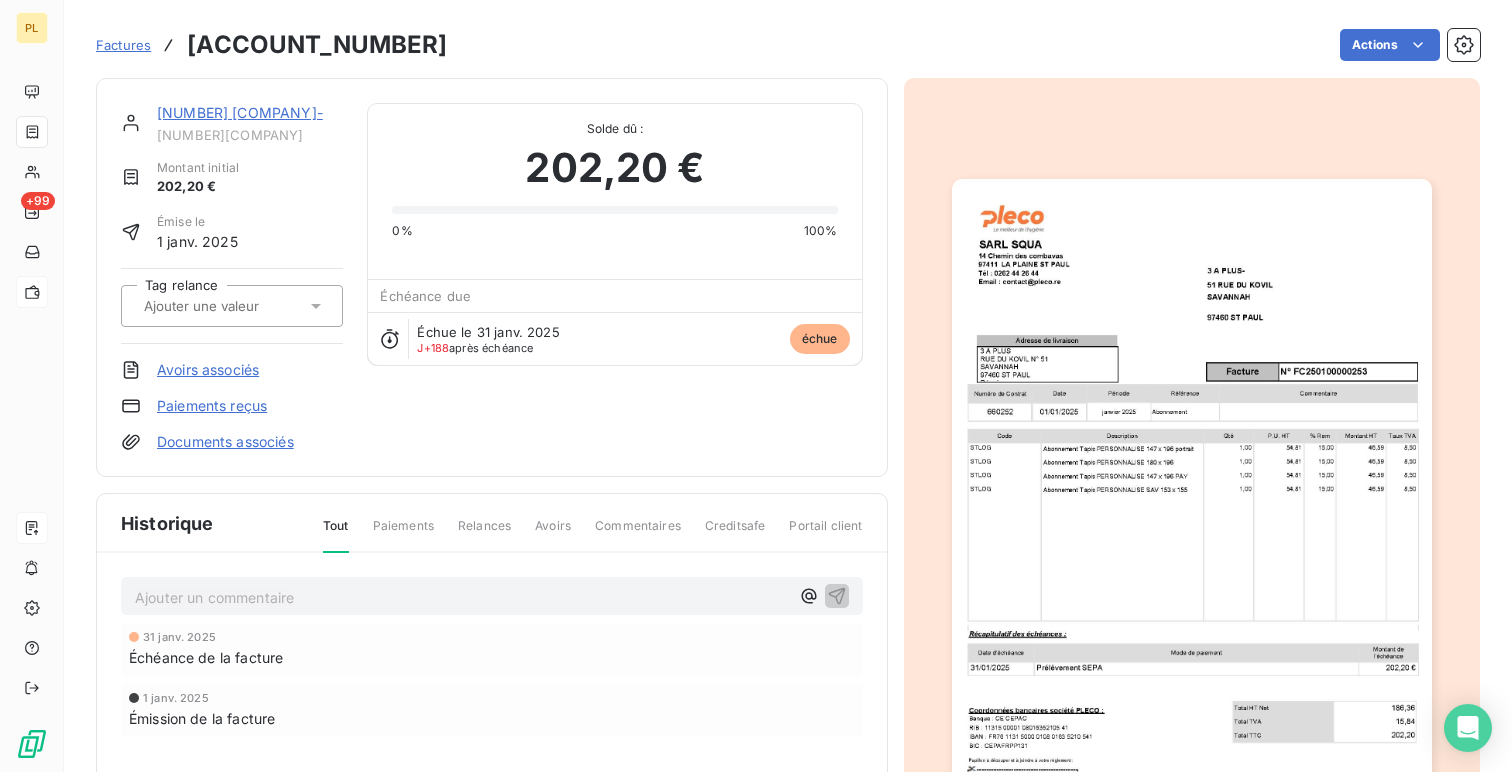 click on "[ACCOUNT_NUMBER]" at bounding box center (317, 45) 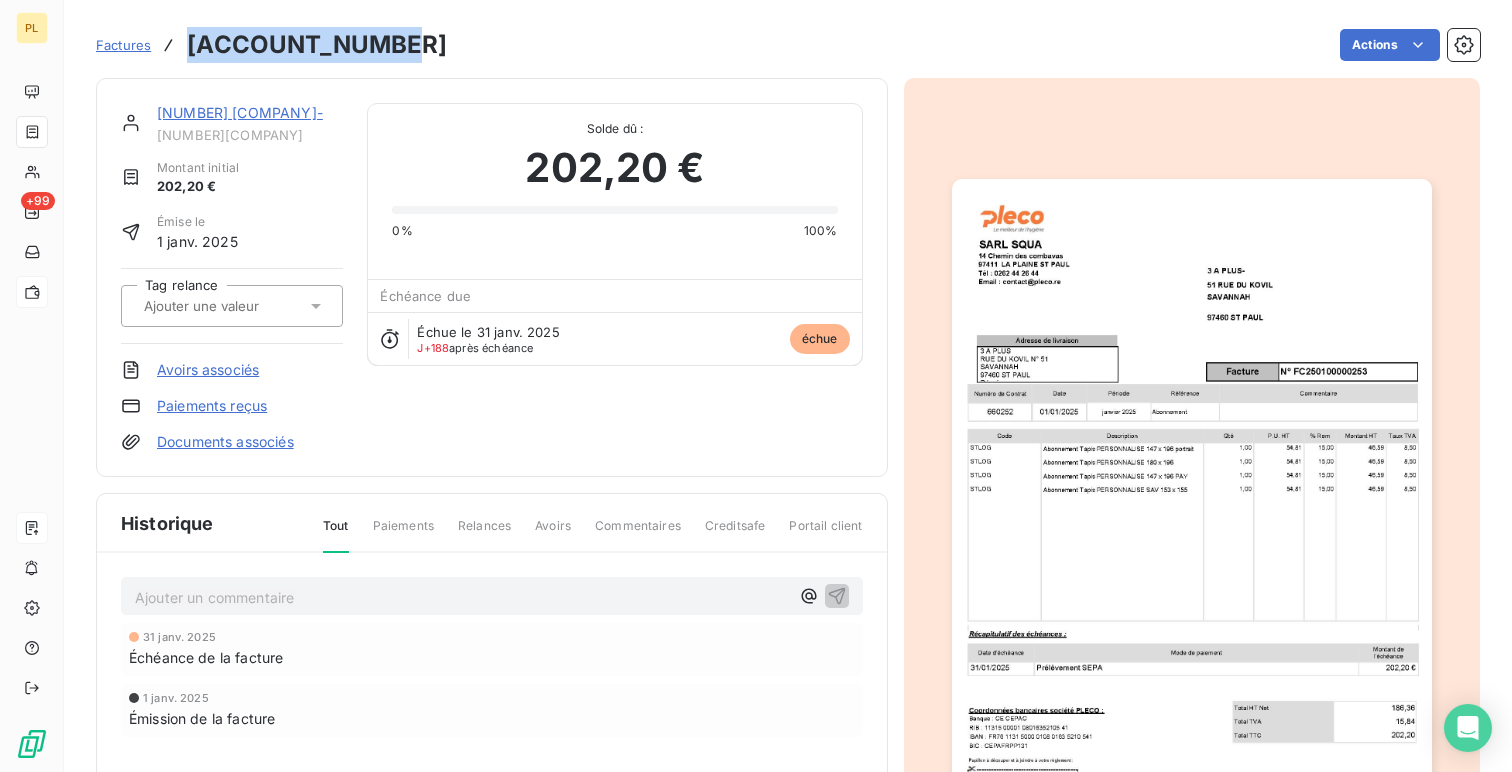 copy on "[ACCOUNT_NUMBER]" 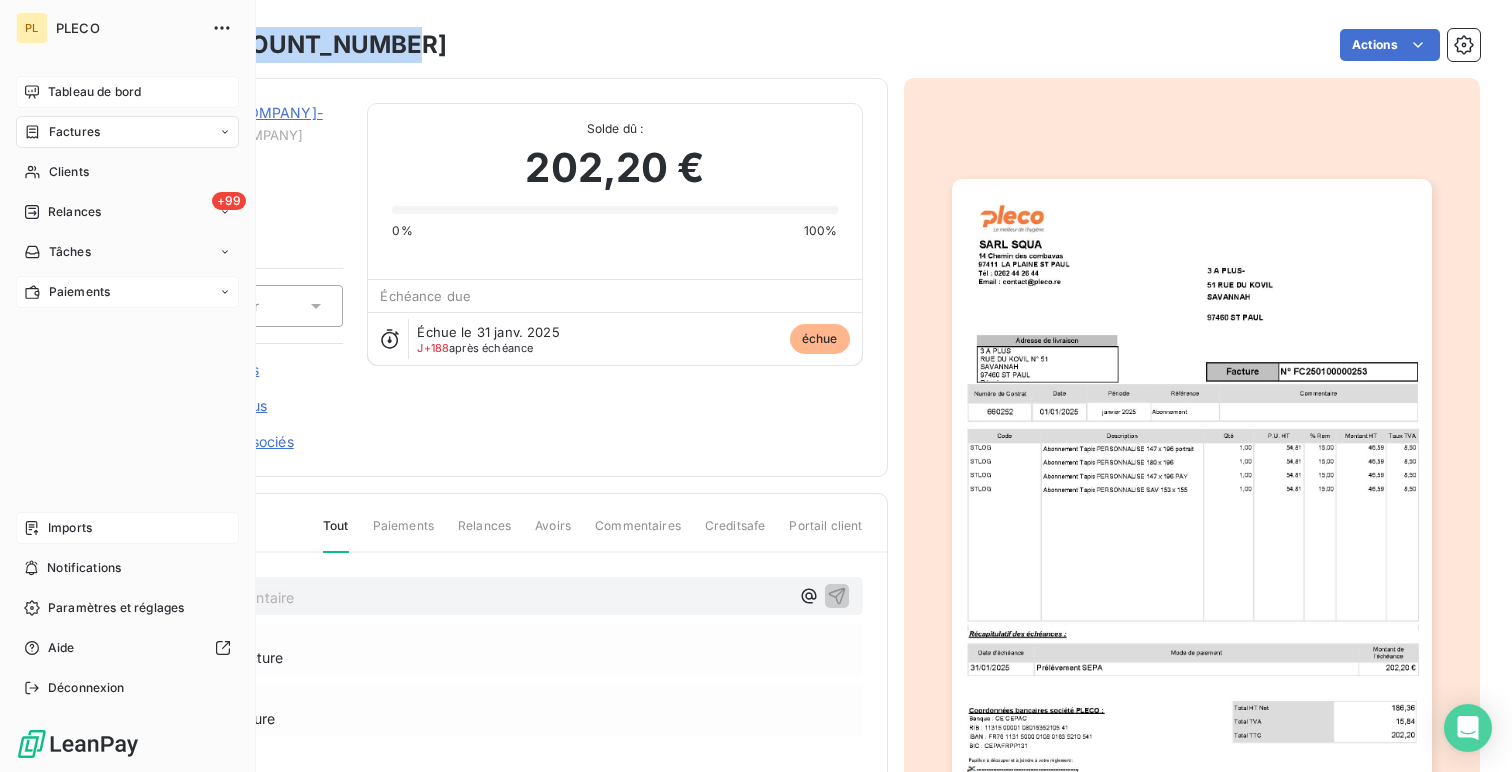 click on "Tableau de bord" at bounding box center [94, 92] 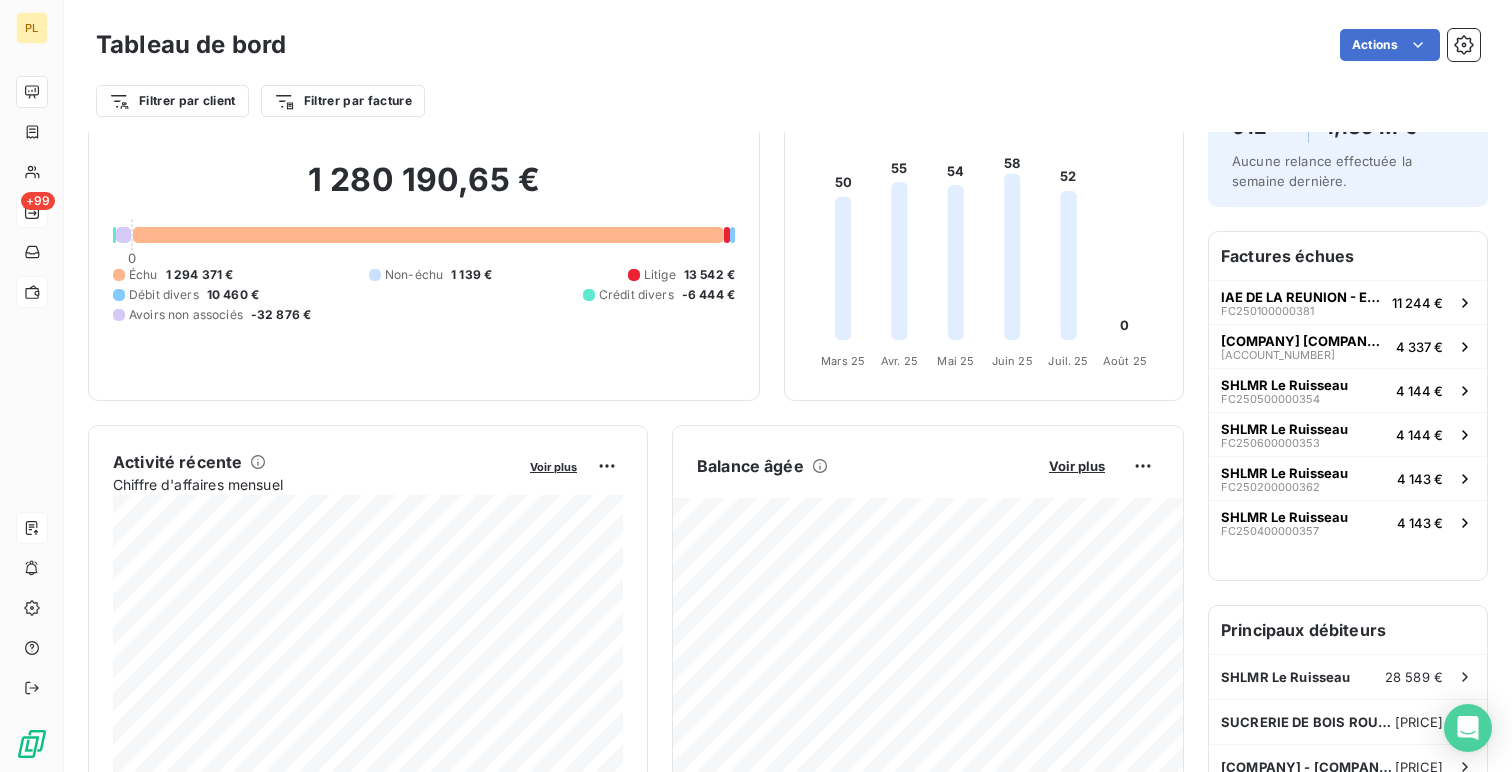 scroll, scrollTop: 0, scrollLeft: 0, axis: both 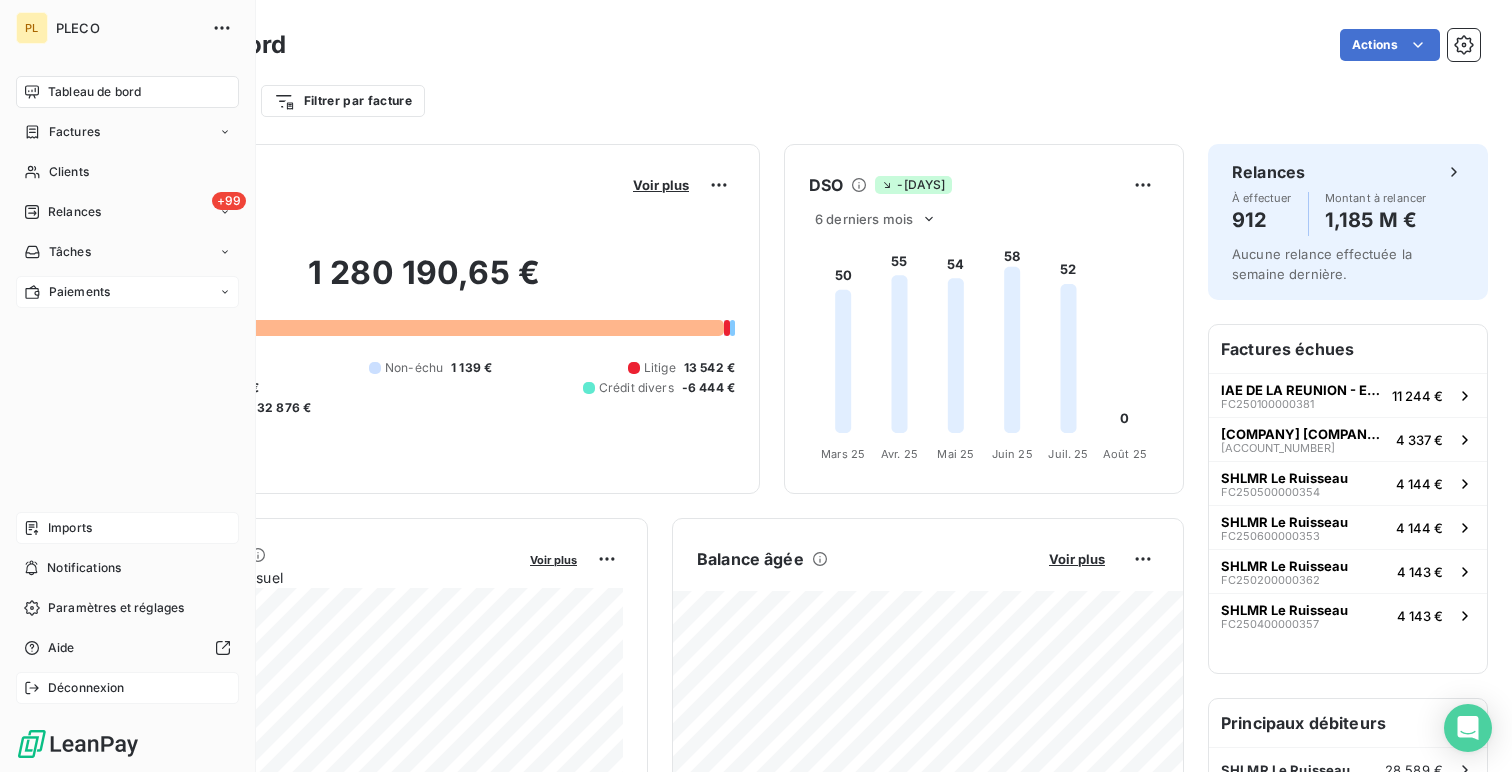 click on "Déconnexion" at bounding box center (127, 688) 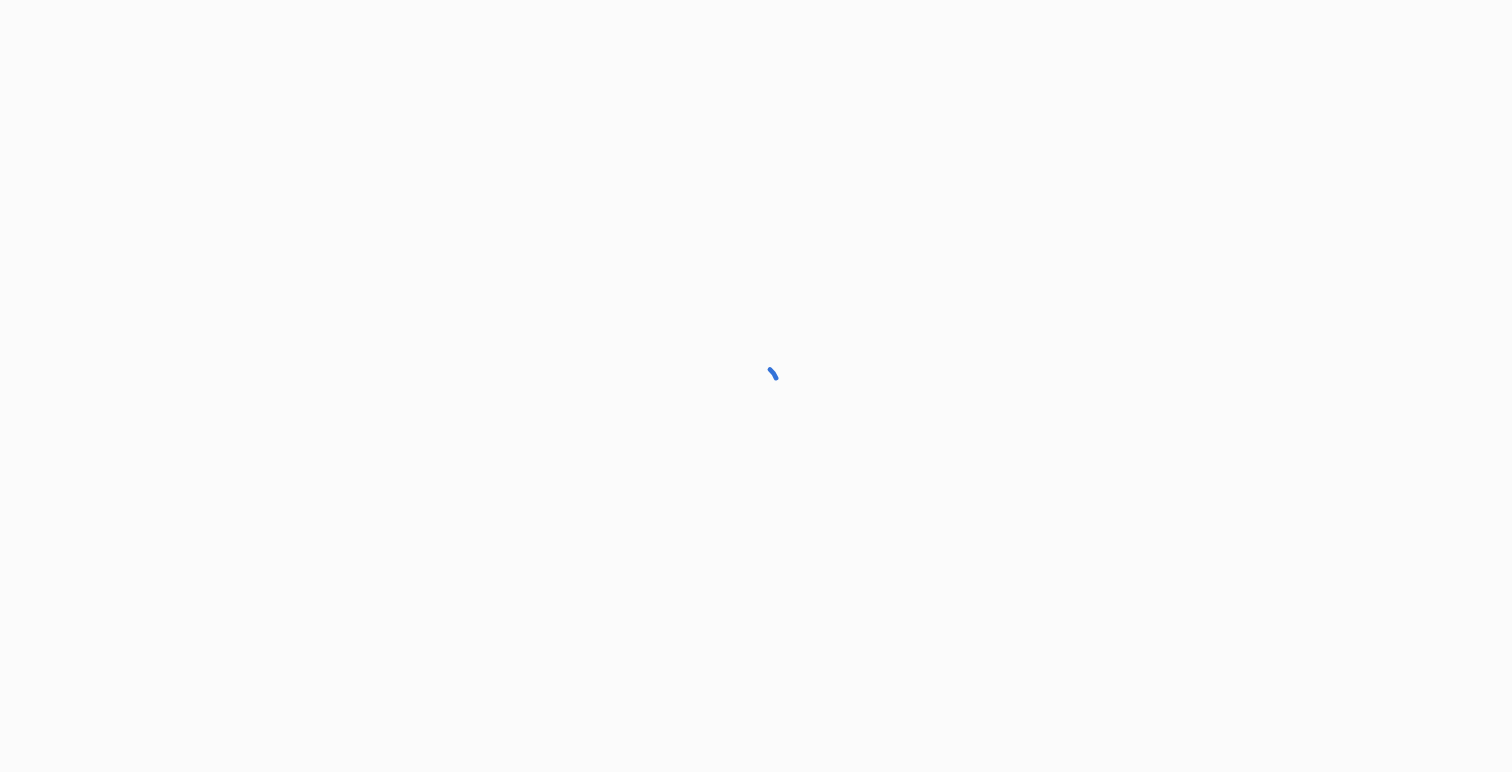 scroll, scrollTop: 0, scrollLeft: 0, axis: both 